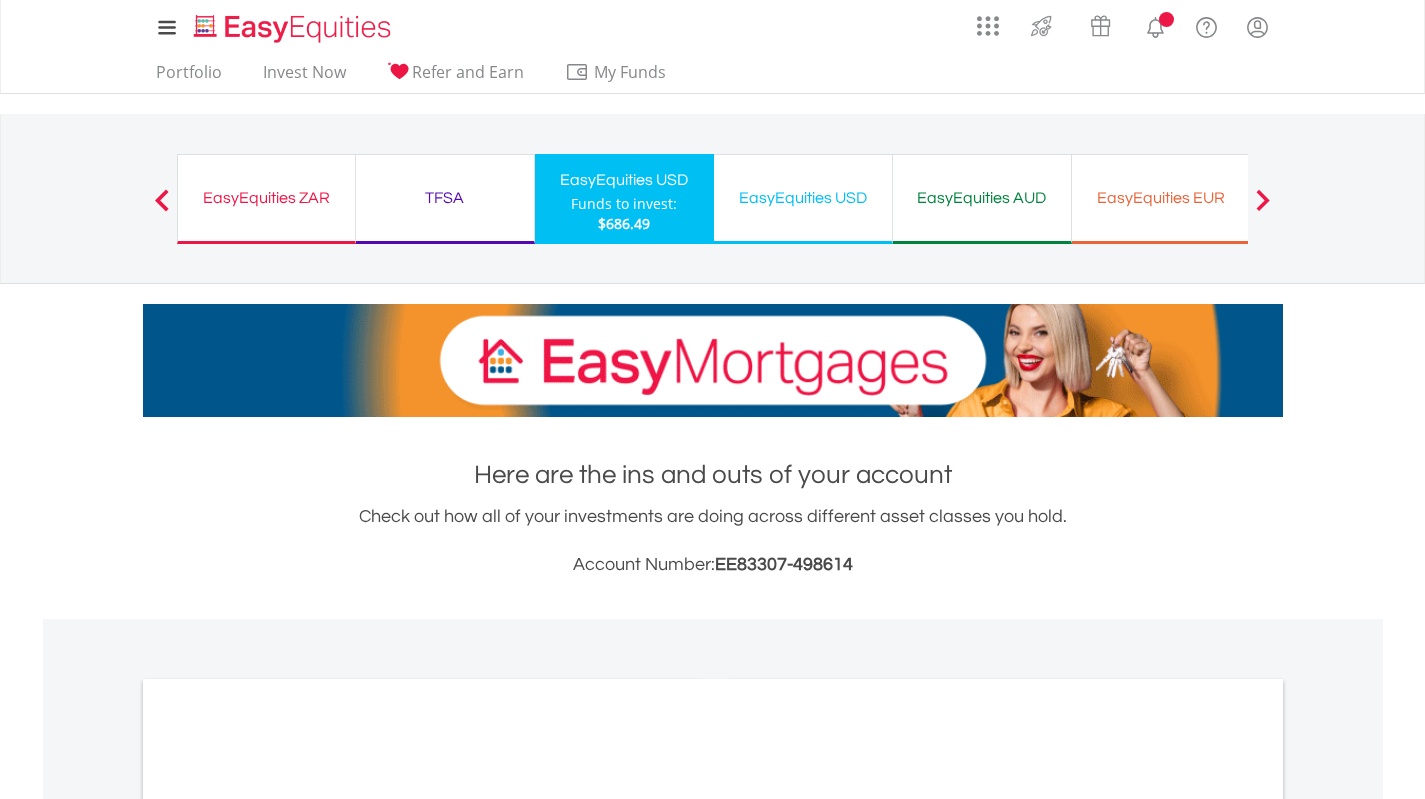 scroll, scrollTop: 0, scrollLeft: 0, axis: both 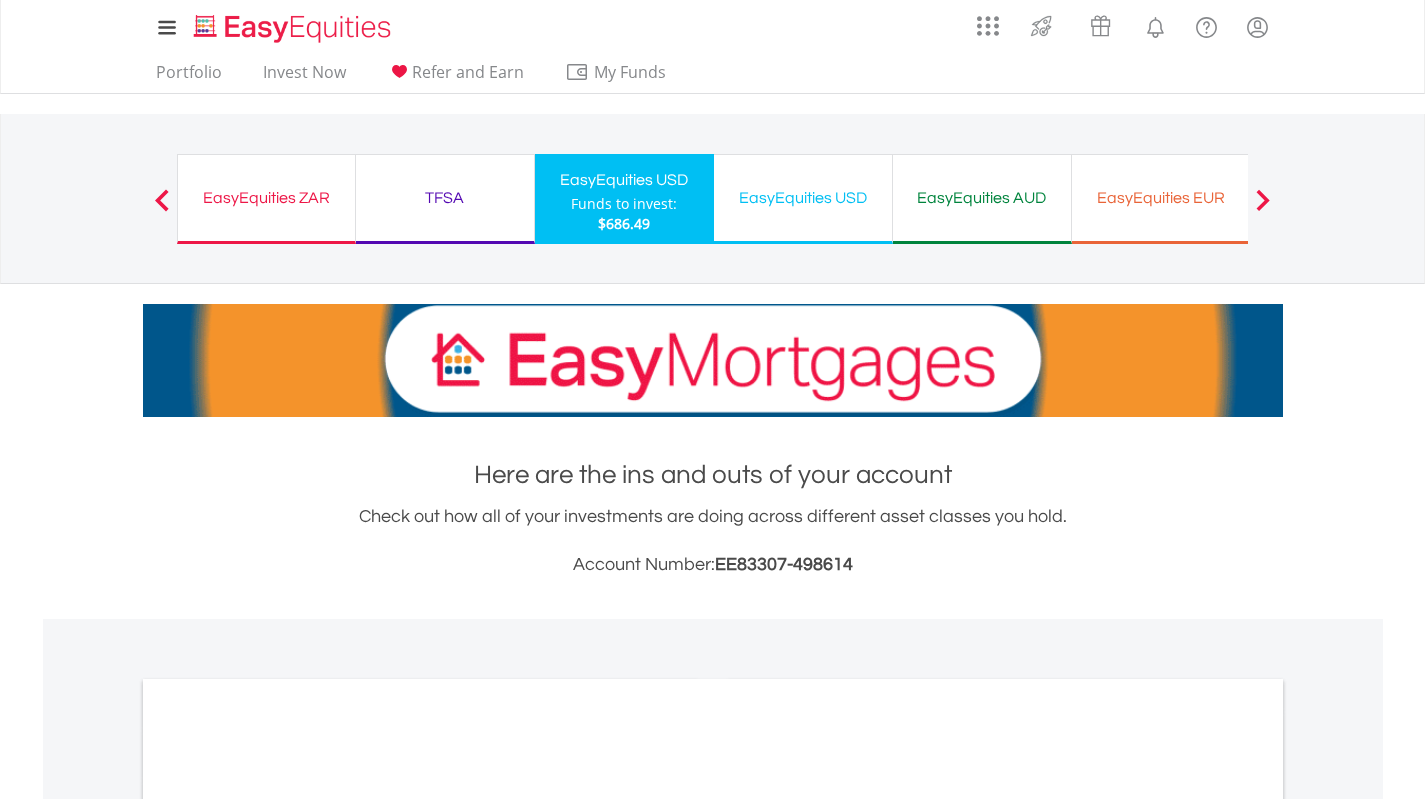 click on "EasyEquities EUR" at bounding box center [1161, 198] 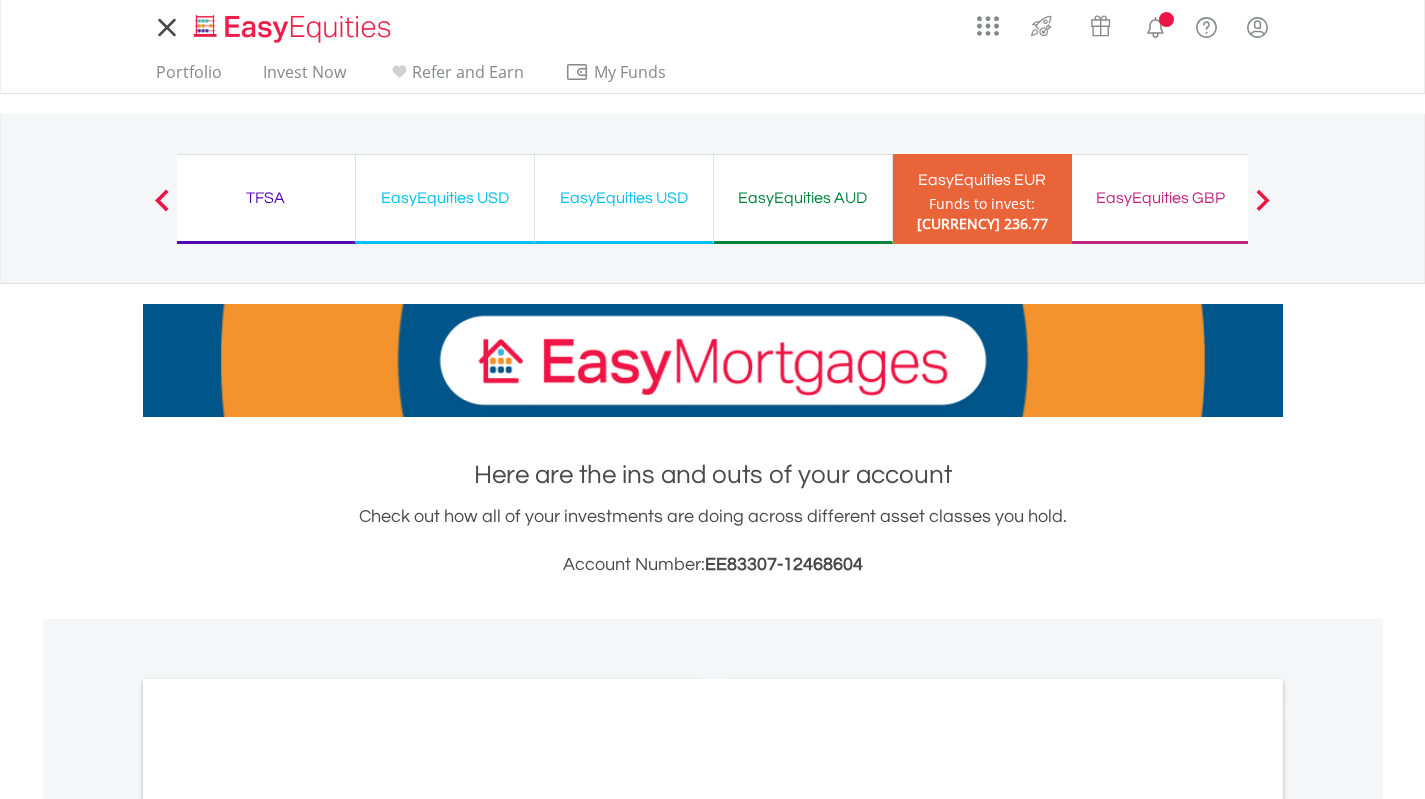 scroll, scrollTop: 0, scrollLeft: 0, axis: both 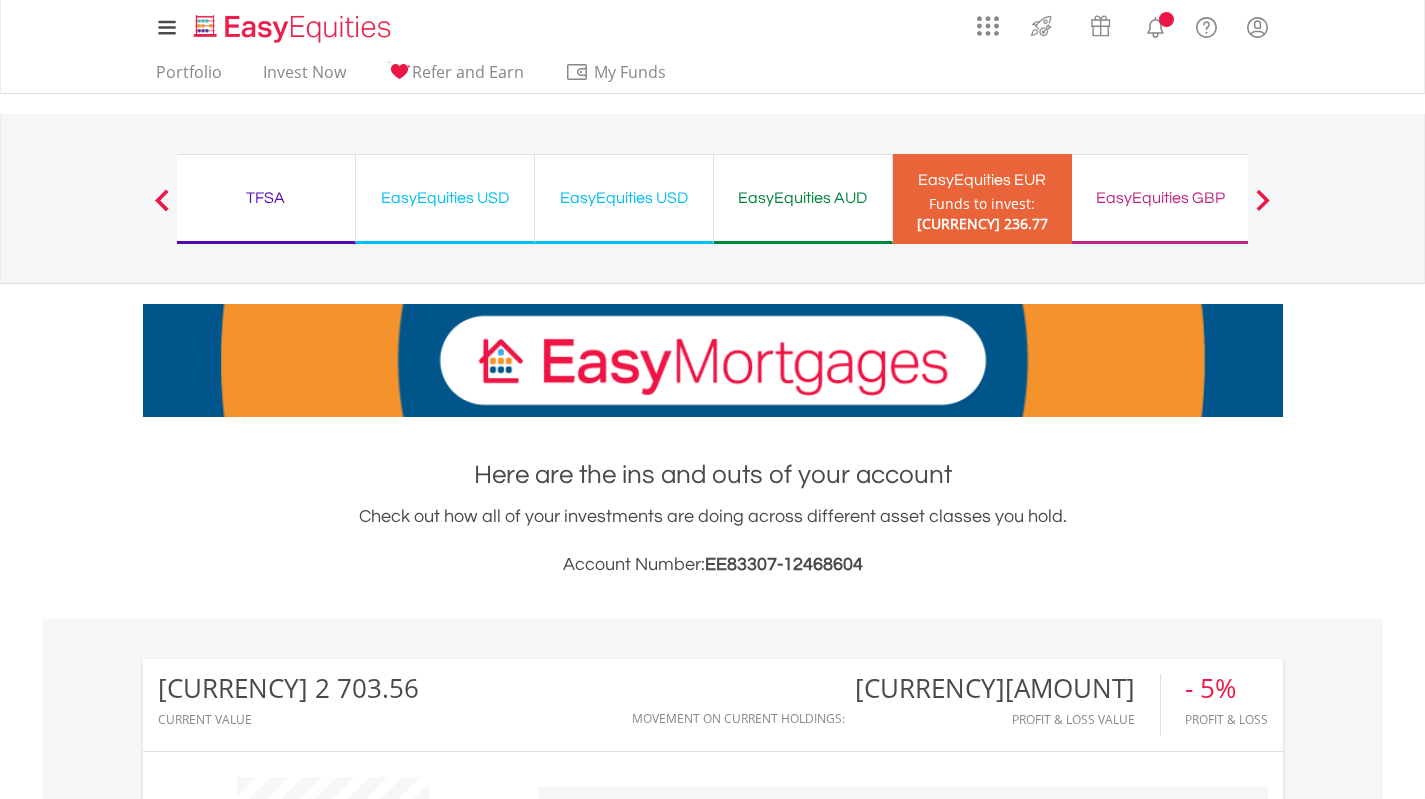 click on "EasyEquities GBP" at bounding box center (1161, 198) 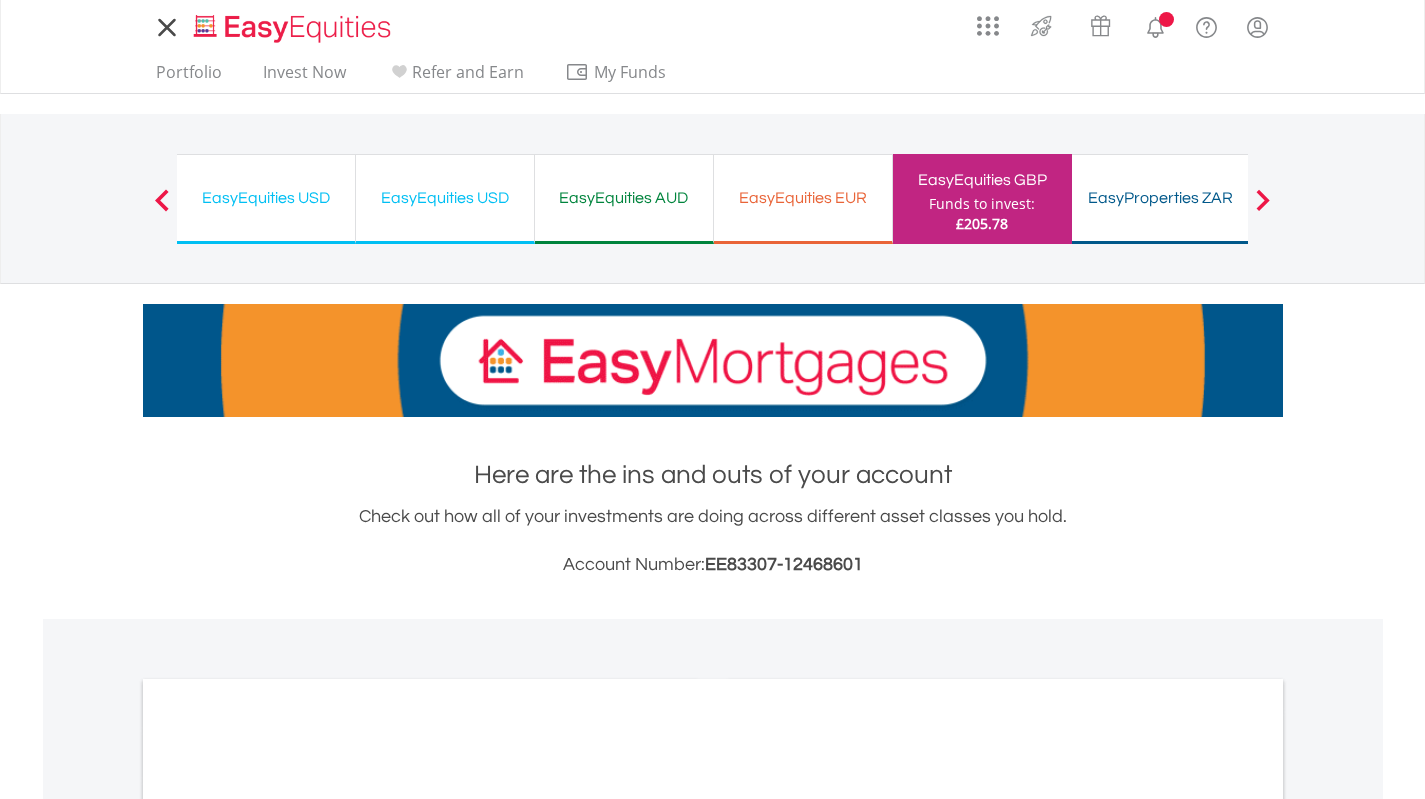 scroll, scrollTop: 0, scrollLeft: 0, axis: both 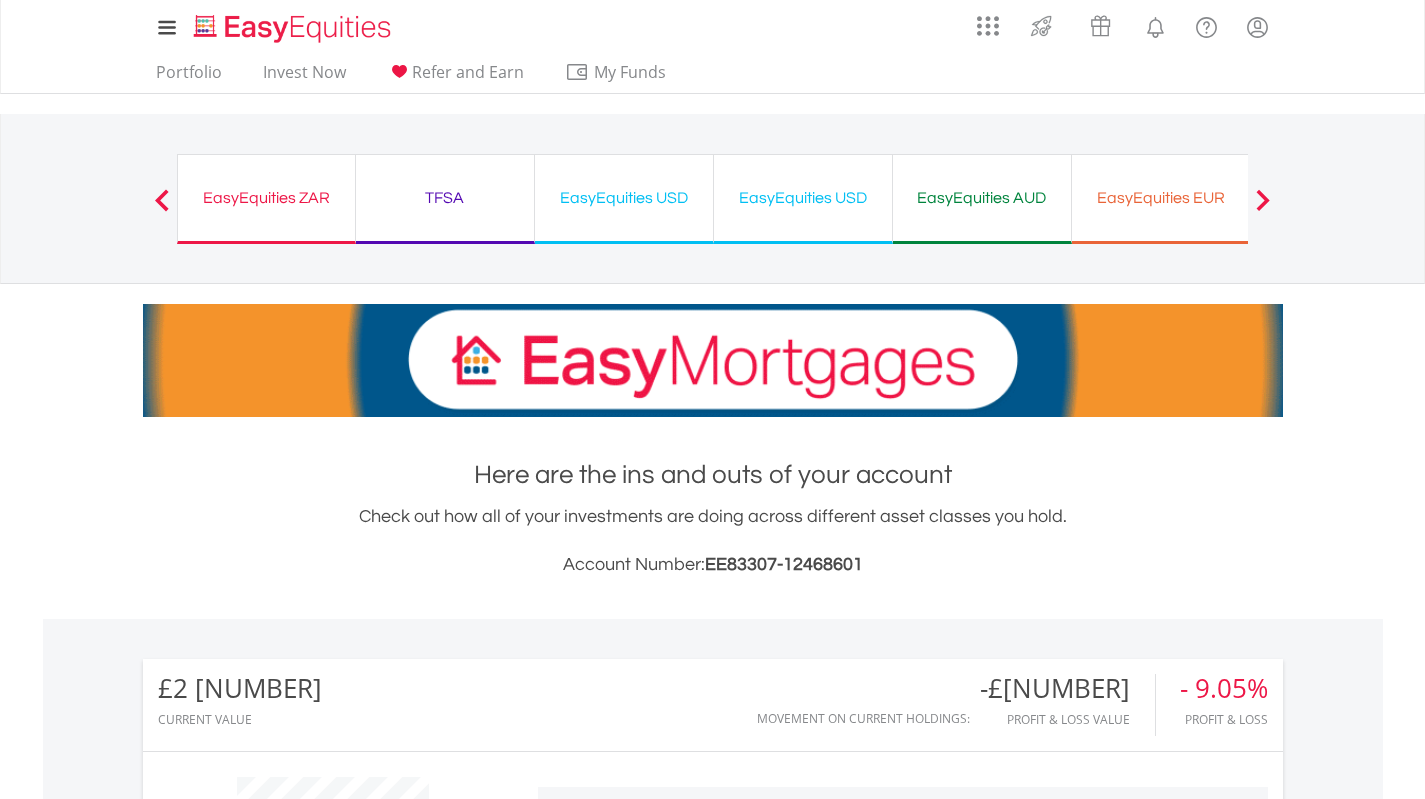 click on "EasyEquities USD
Funds to invest:
£205.78" at bounding box center [624, 199] 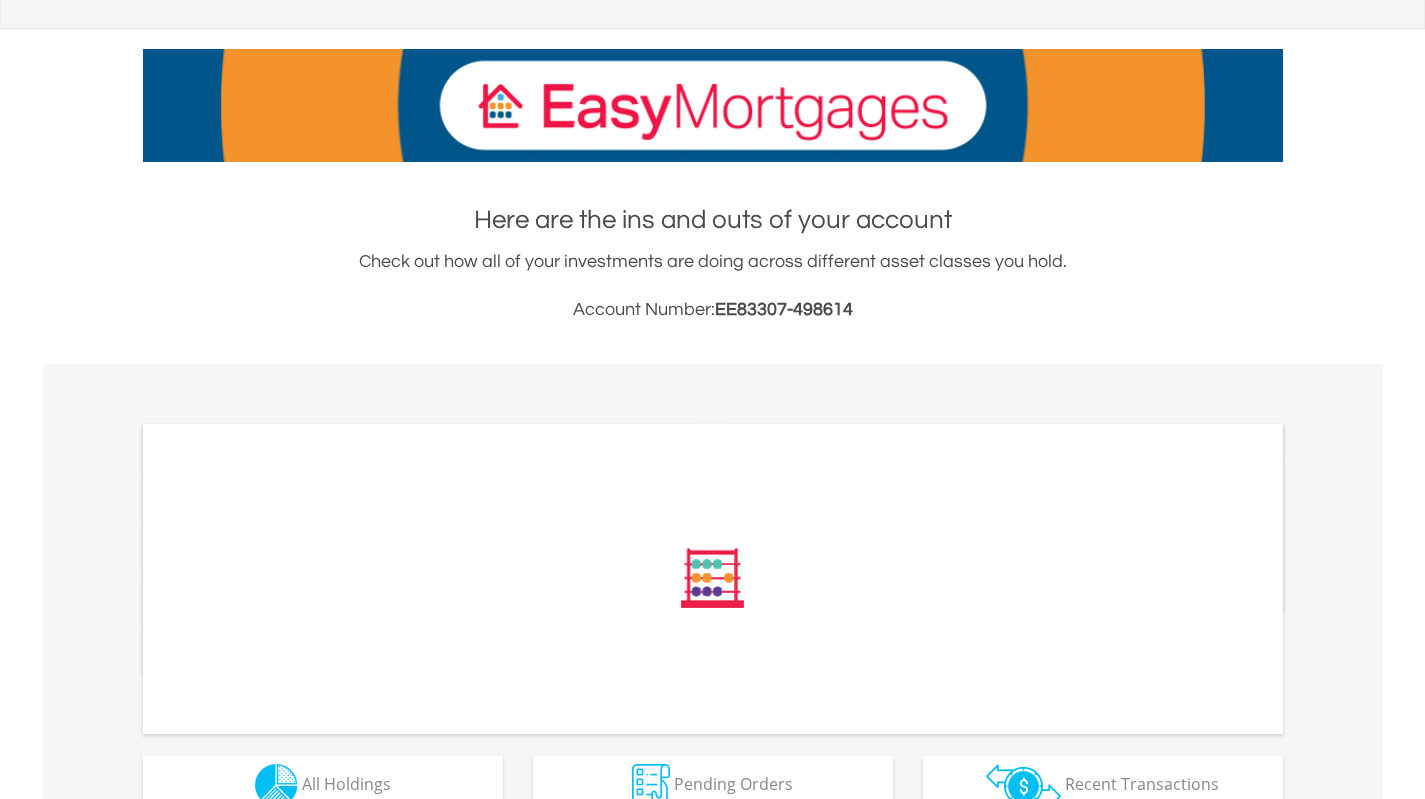 scroll, scrollTop: 395, scrollLeft: 0, axis: vertical 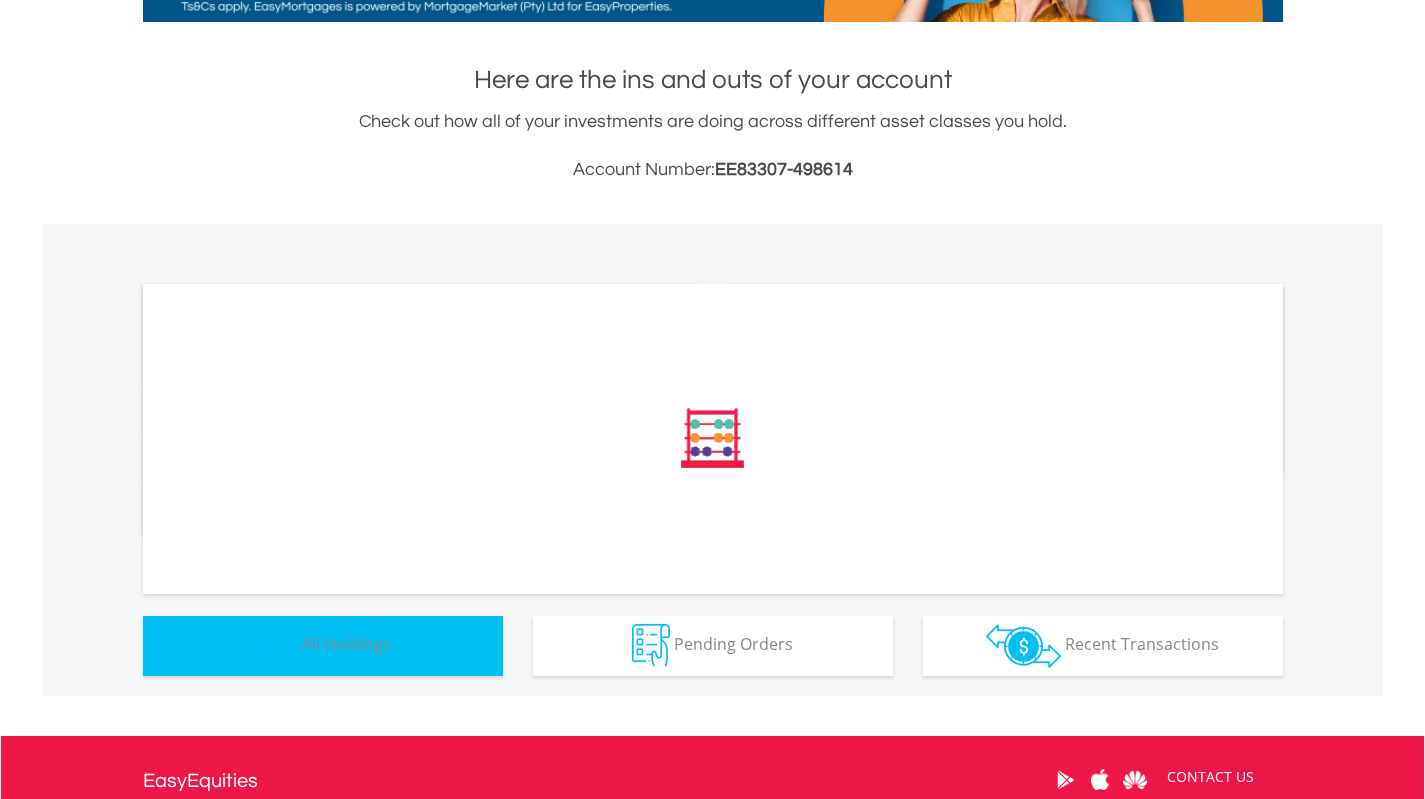 click on "Holdings
All Holdings" at bounding box center [323, 646] 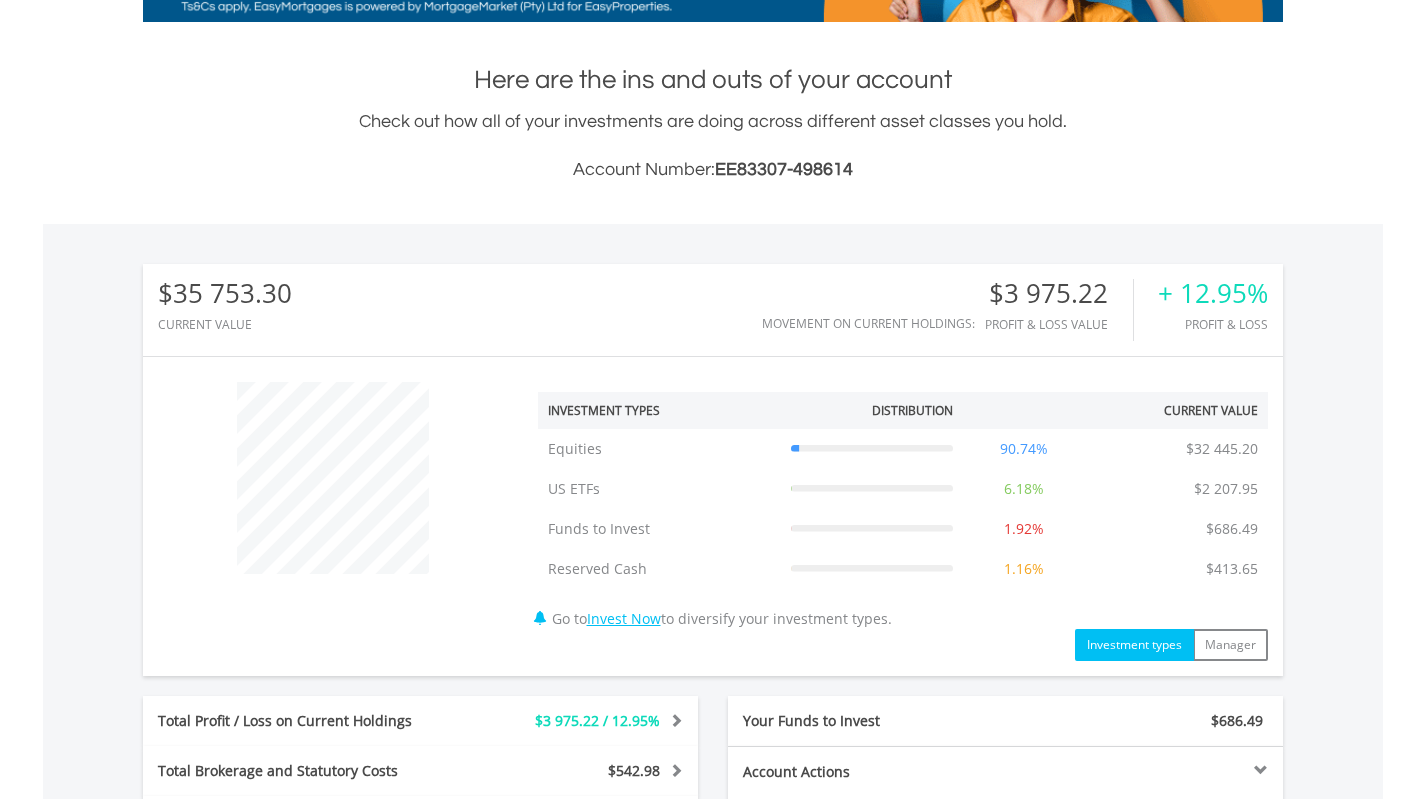 scroll, scrollTop: 999808, scrollLeft: 999620, axis: both 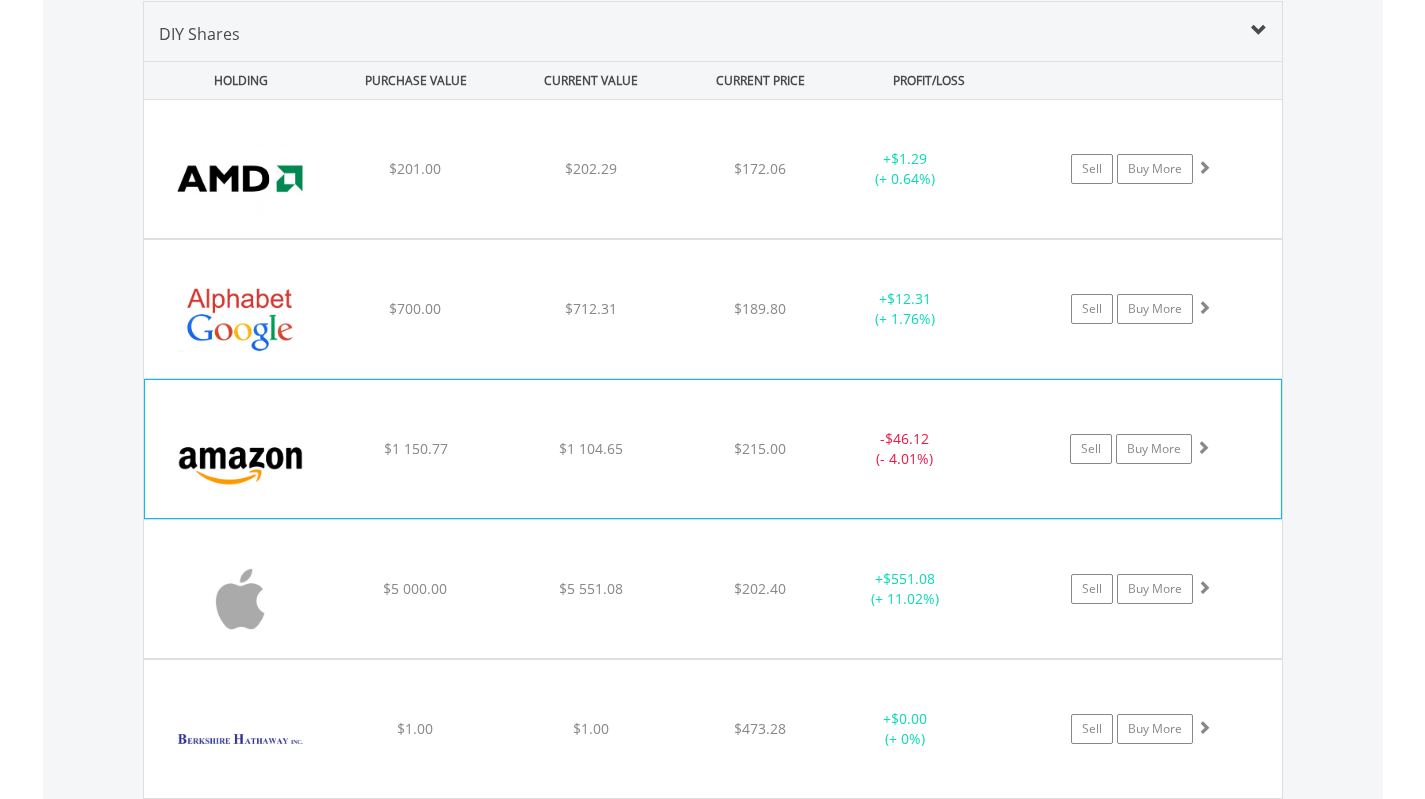 click on "﻿
Amazon.Com Inc
$1 150.77
$1 104.65
$215.00
-  $46.12 (- 4.01%)
Sell
Buy More" at bounding box center (713, 169) 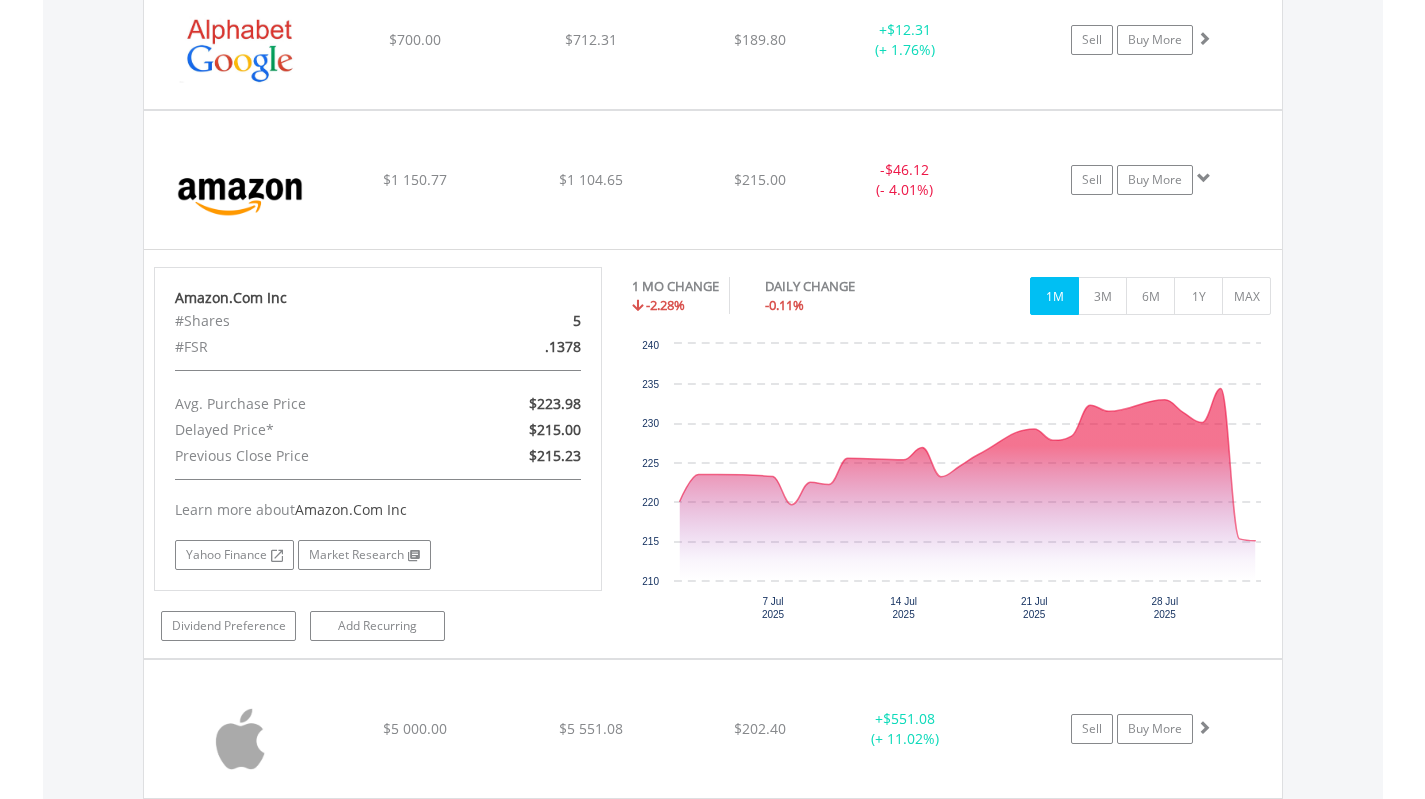 scroll, scrollTop: 1725, scrollLeft: 0, axis: vertical 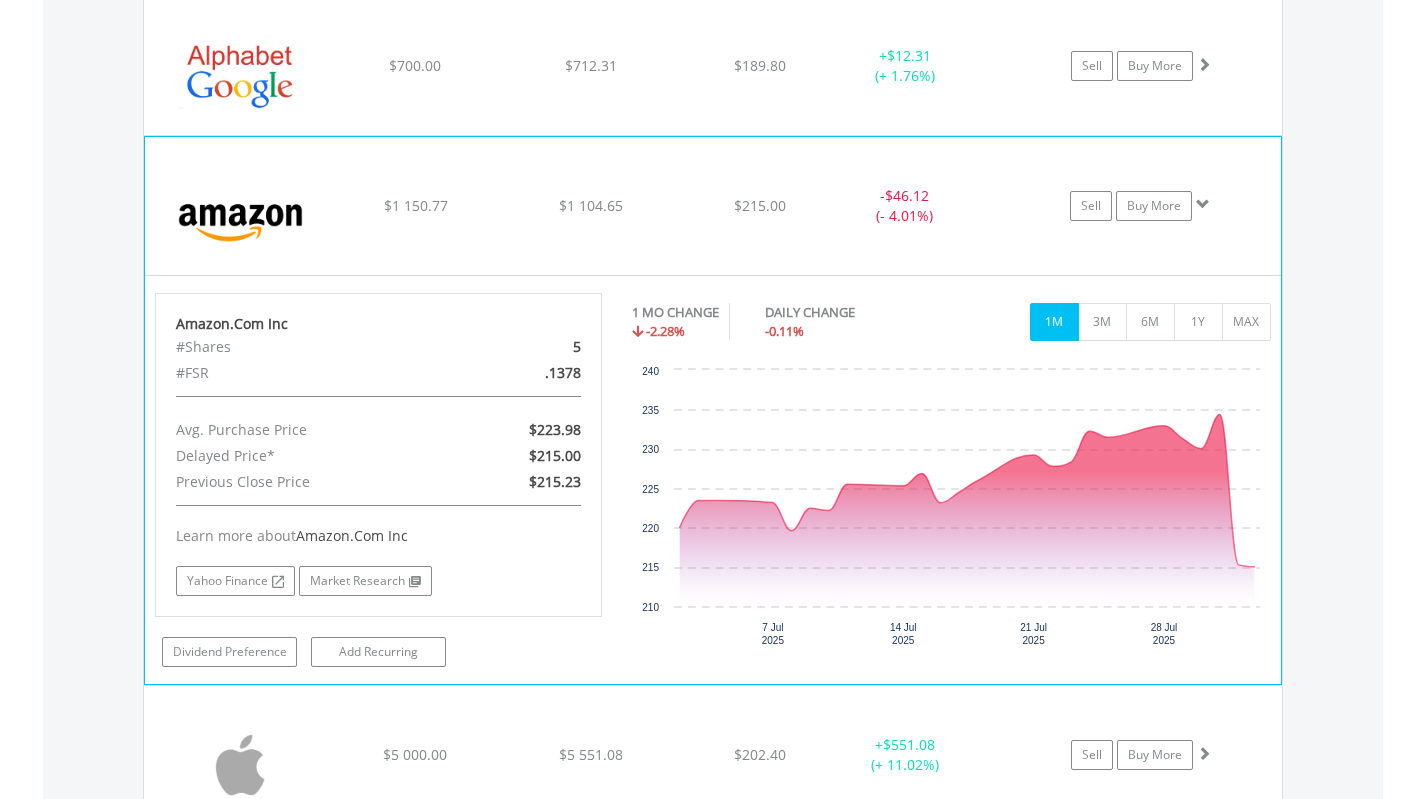 click on "﻿
Amazon.Com Inc
$1 150.77
$1 104.65
$215.00
-  $46.12 (- 4.01%)
Sell
Buy More" at bounding box center (713, -74) 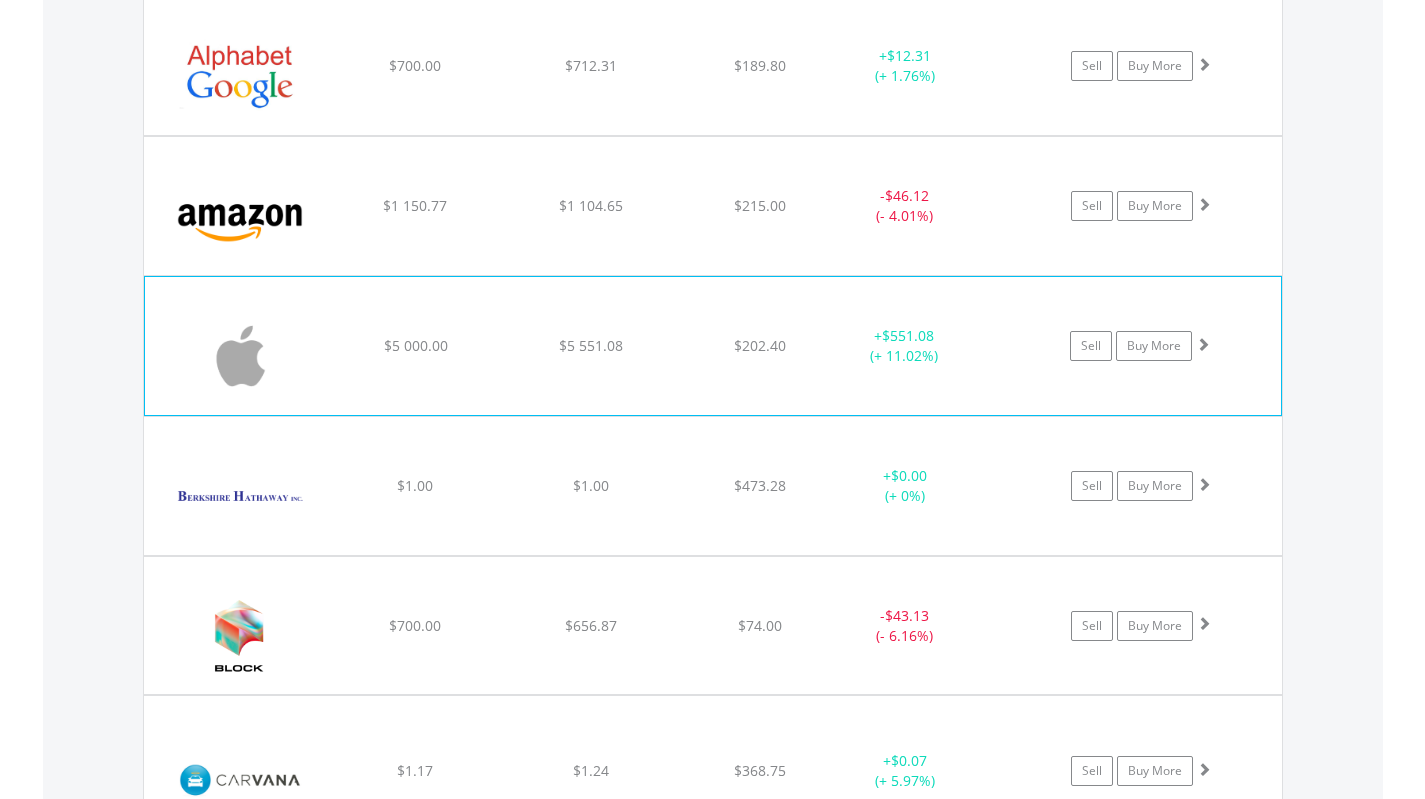 click on "﻿
Apple Inc
$5 000.00
$5 551.08
$202.40
+  $551.08 (+ 11.02%)
Sell
Buy More" at bounding box center [713, -74] 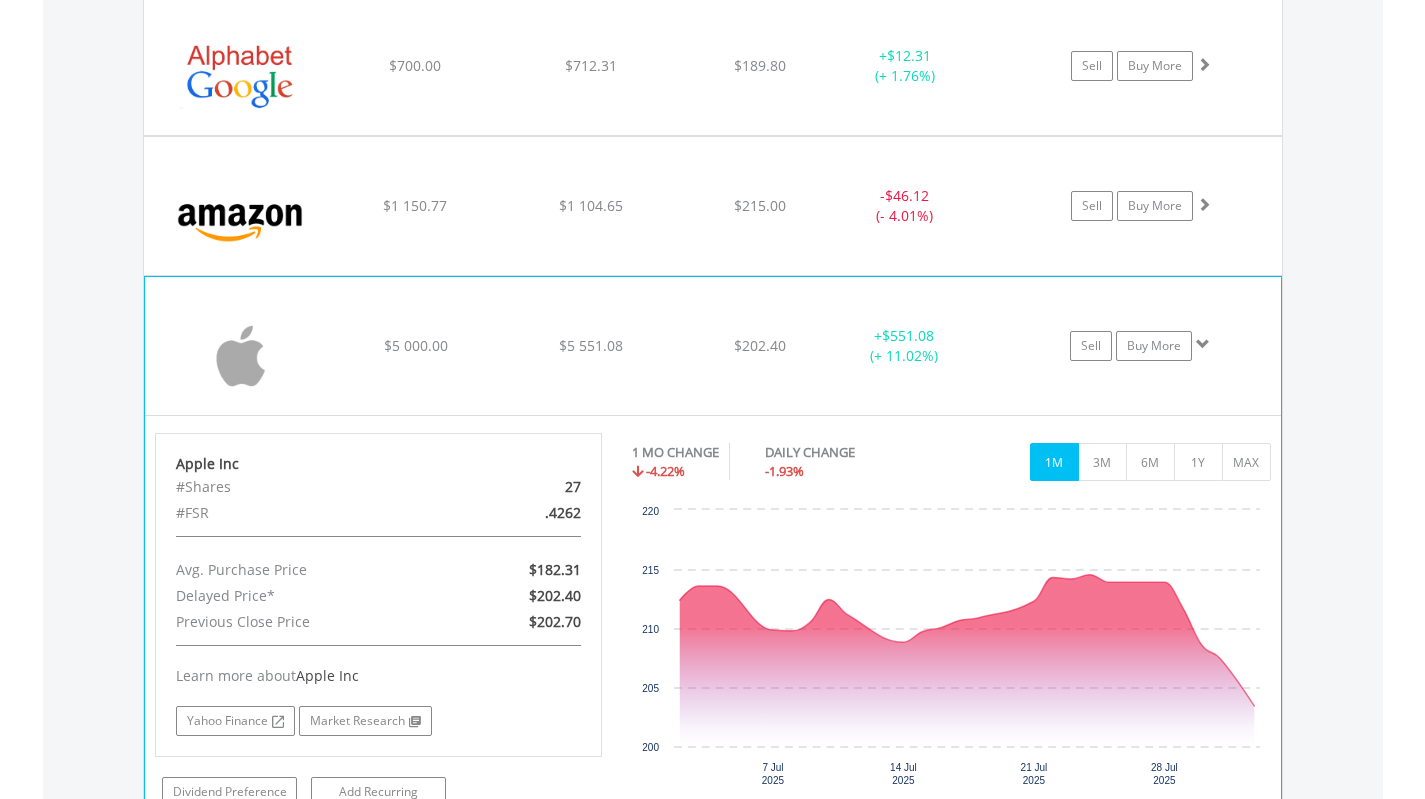 click on "﻿
Apple Inc
$5 000.00
$5 551.08
$202.40
+  $551.08 (+ 11.02%)
Sell
Buy More" at bounding box center [713, -74] 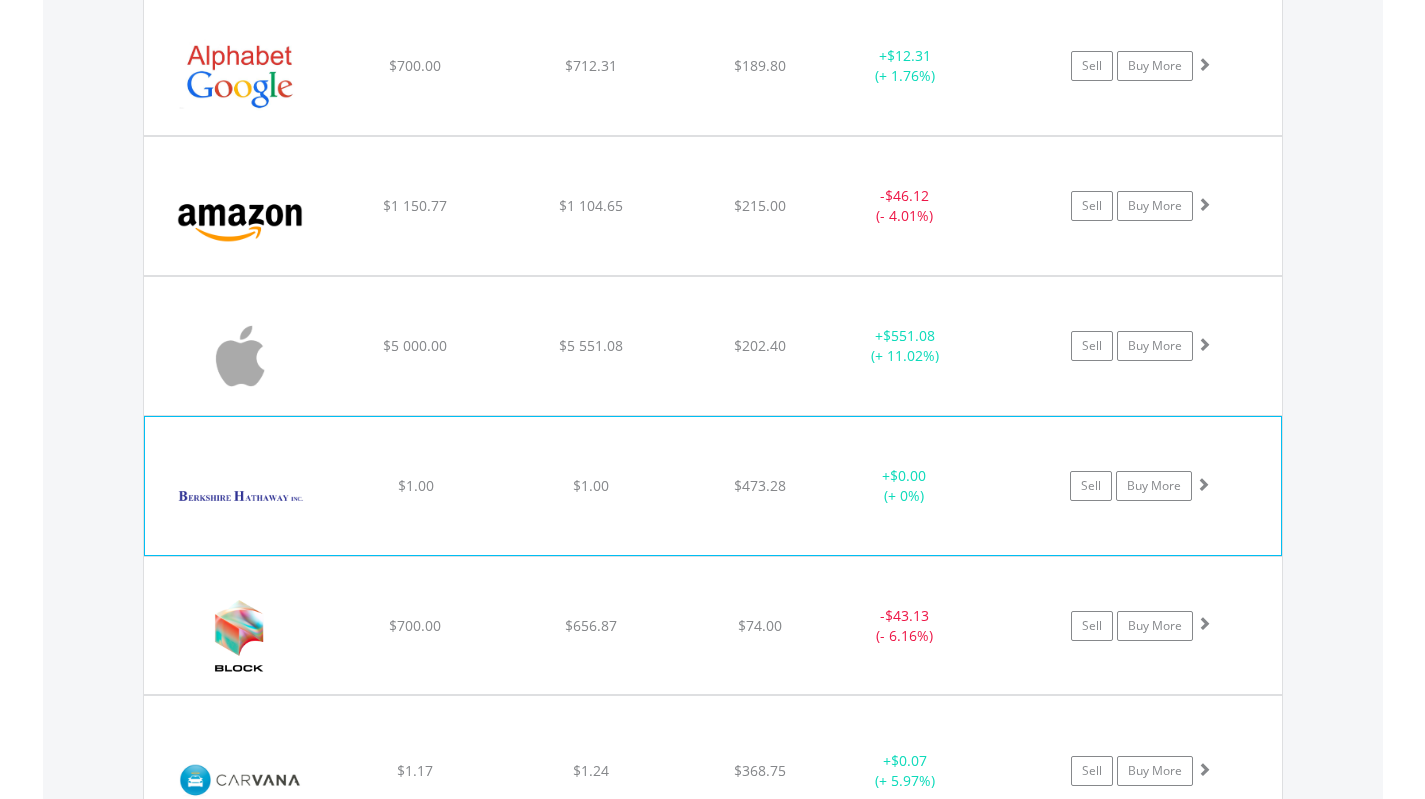 click on "﻿
Berkshire Hathaway Inc-Cl B
$1.00
$1.00
$473.28
+  $0.00 (+ 0%)
Sell
Buy More" at bounding box center (713, -74) 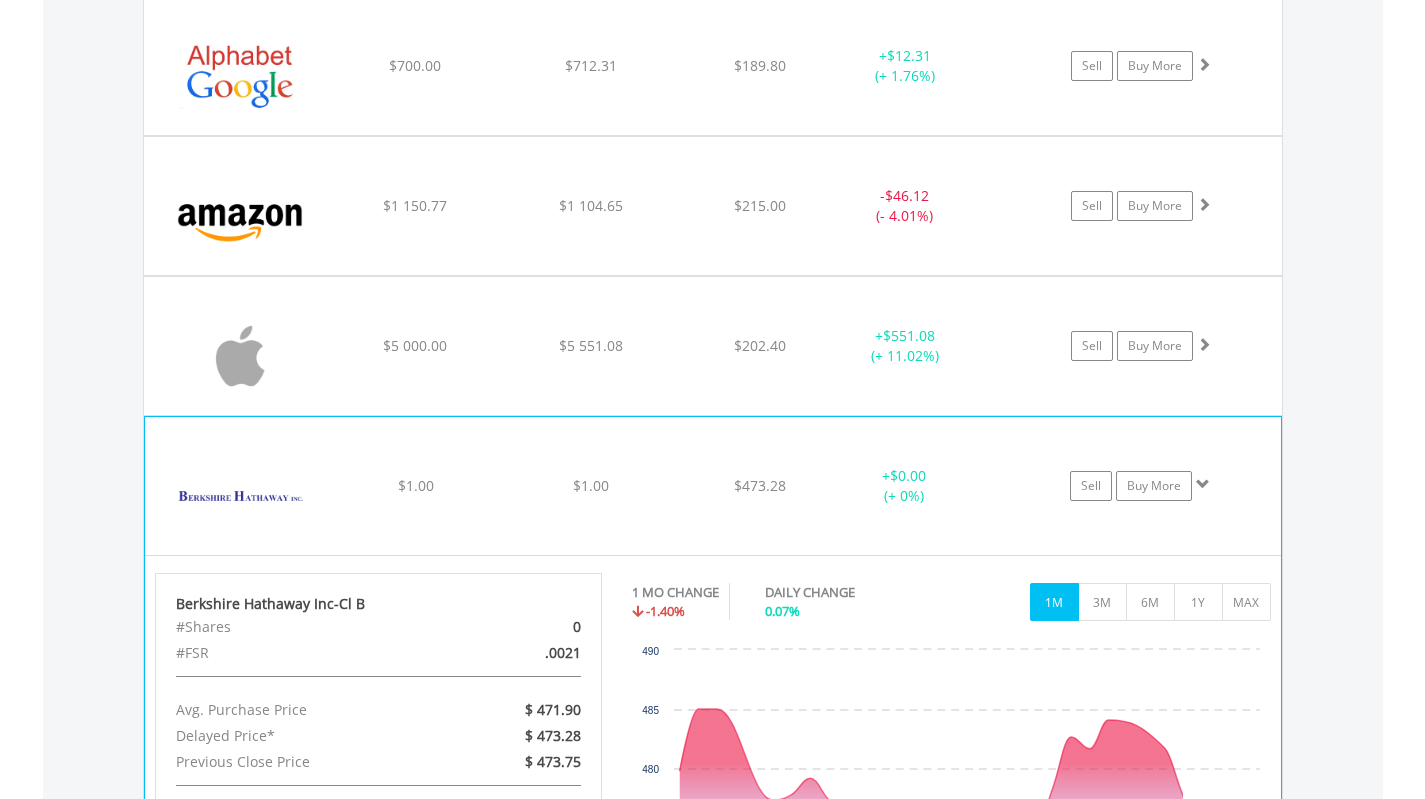 click on "﻿
Berkshire Hathaway Inc-Cl B
$1.00
$1.00
$473.28
+  $0.00 (+ 0%)
Sell
Buy More" at bounding box center [713, -74] 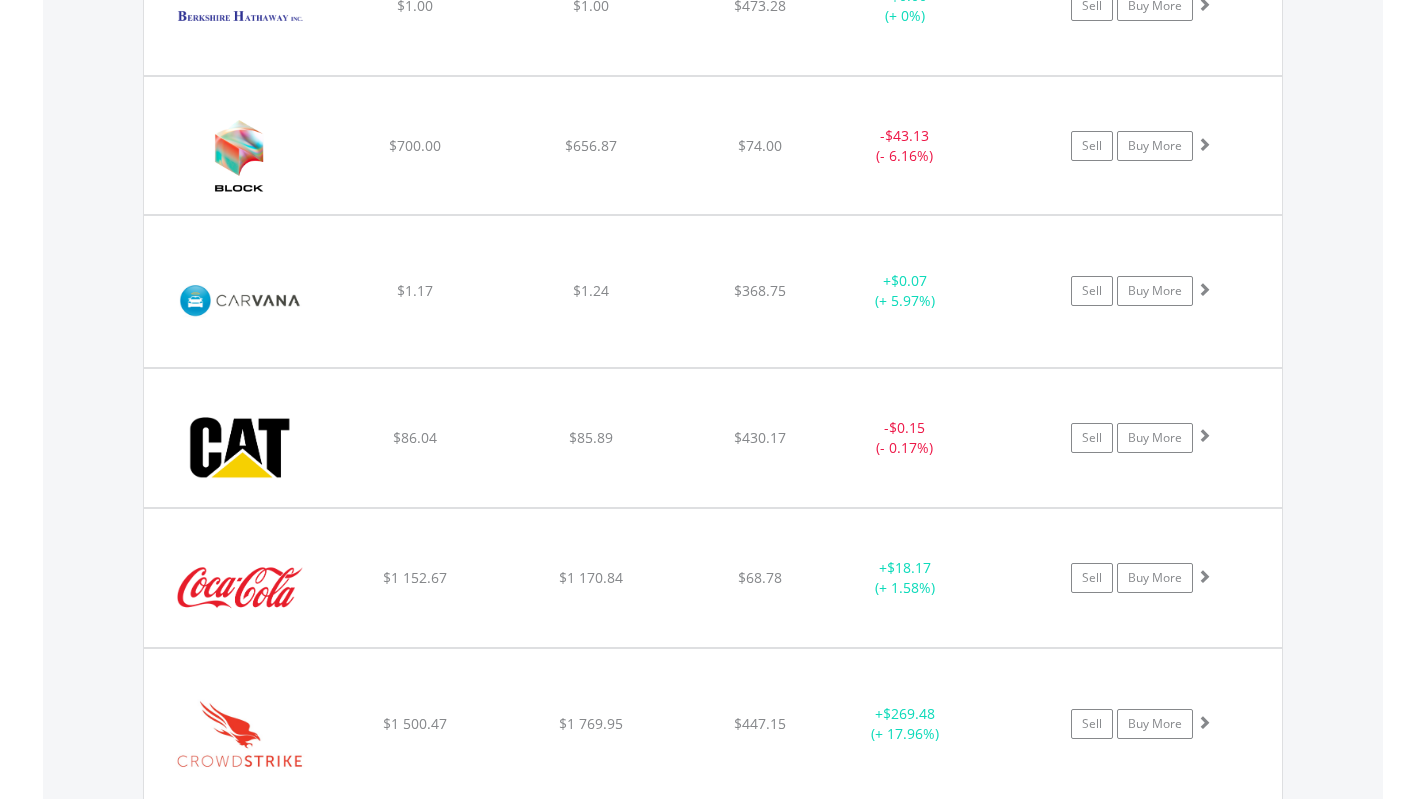 scroll, scrollTop: 2234, scrollLeft: 0, axis: vertical 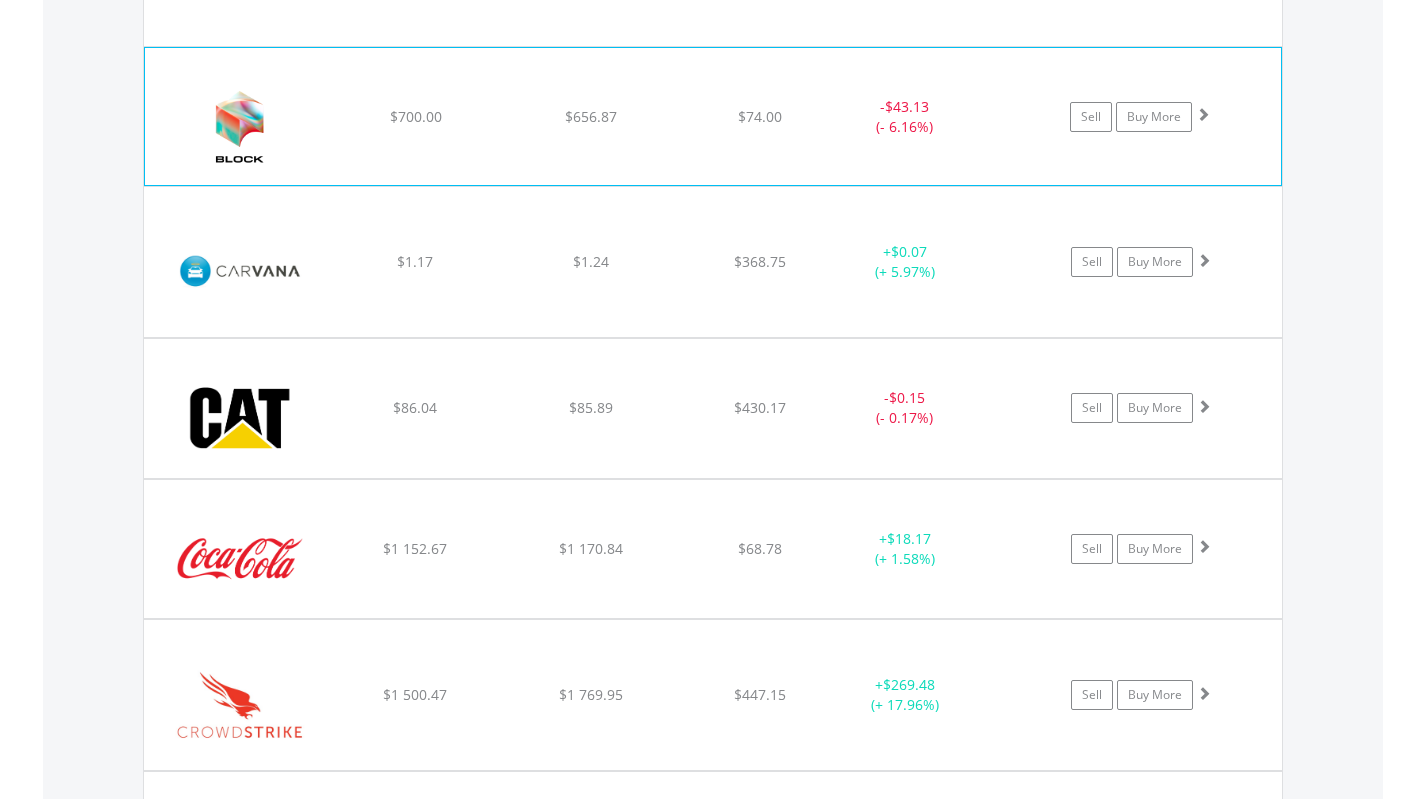 click on "﻿
Block Inc
$700.00
$656.87
$74.00
-  $43.13 (- 6.16%)
Sell
Buy More" at bounding box center [713, -583] 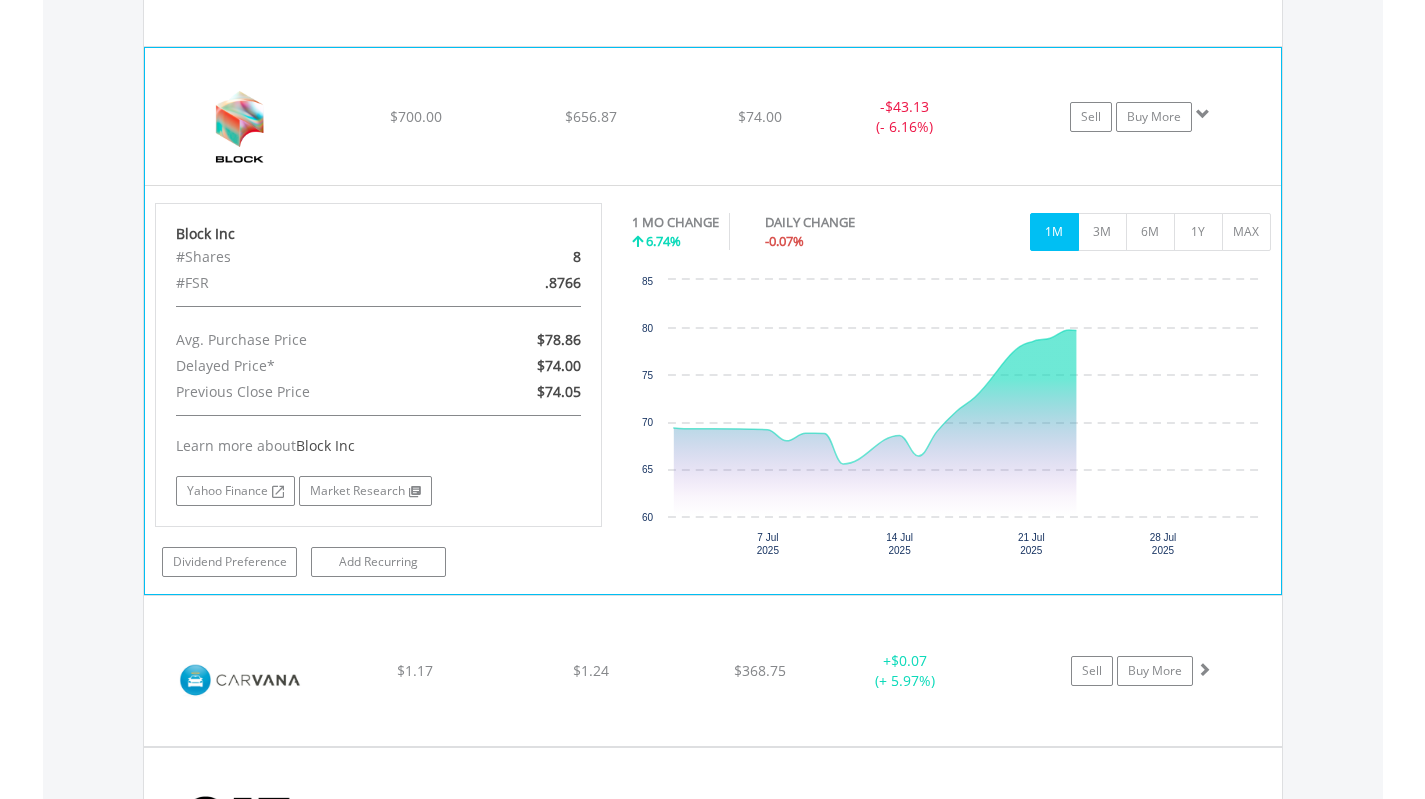 click on "﻿
Block Inc
$700.00
$656.87
$74.00
-  $43.13 (- 6.16%)
Sell
Buy More" at bounding box center (713, -583) 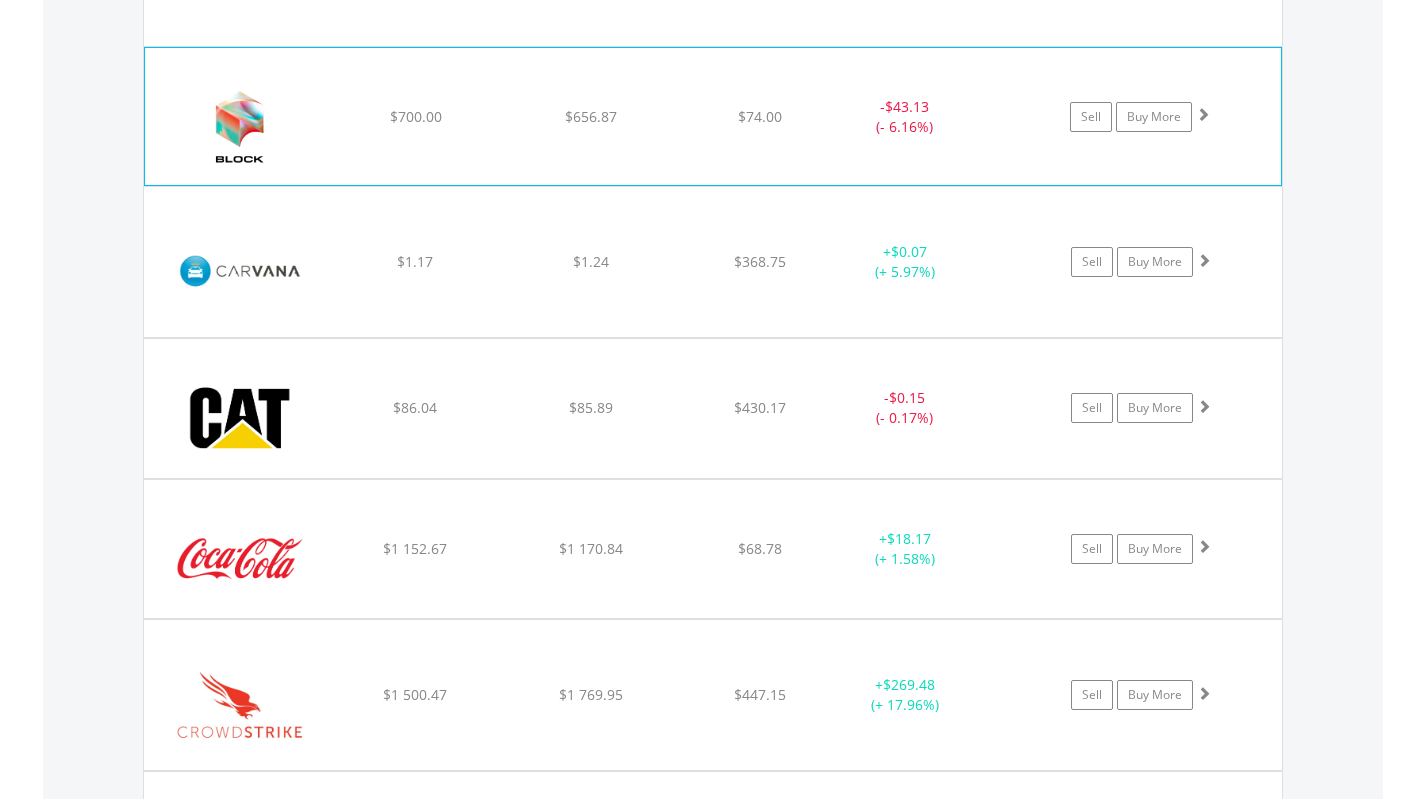 click on "﻿
Block Inc
$700.00
$656.87
$74.00
-  $43.13 (- 6.16%)
Sell
Buy More" at bounding box center [713, -583] 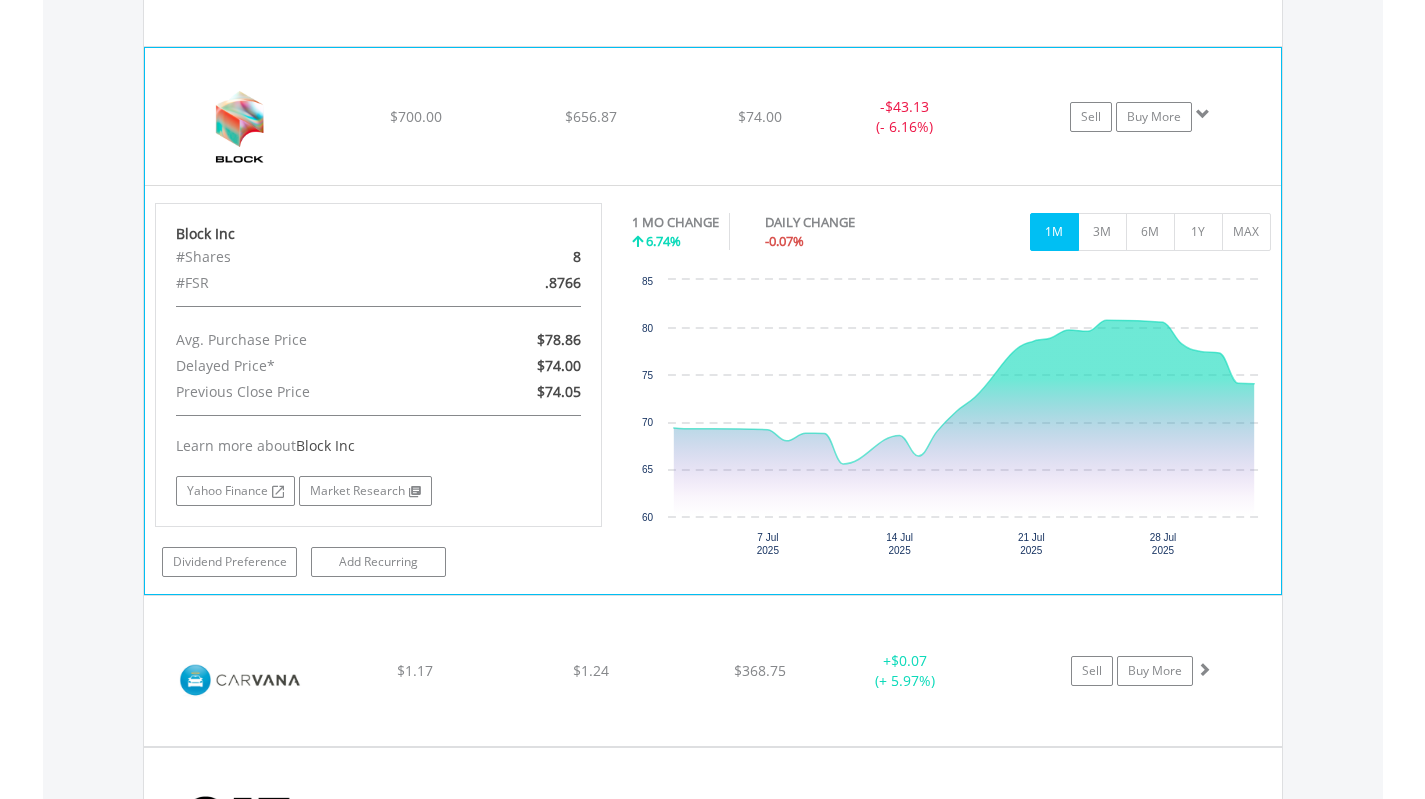 click on "﻿
Block Inc
$700.00
$656.87
$74.00
-  $43.13 (- 6.16%)
Sell
Buy More" at bounding box center [713, -583] 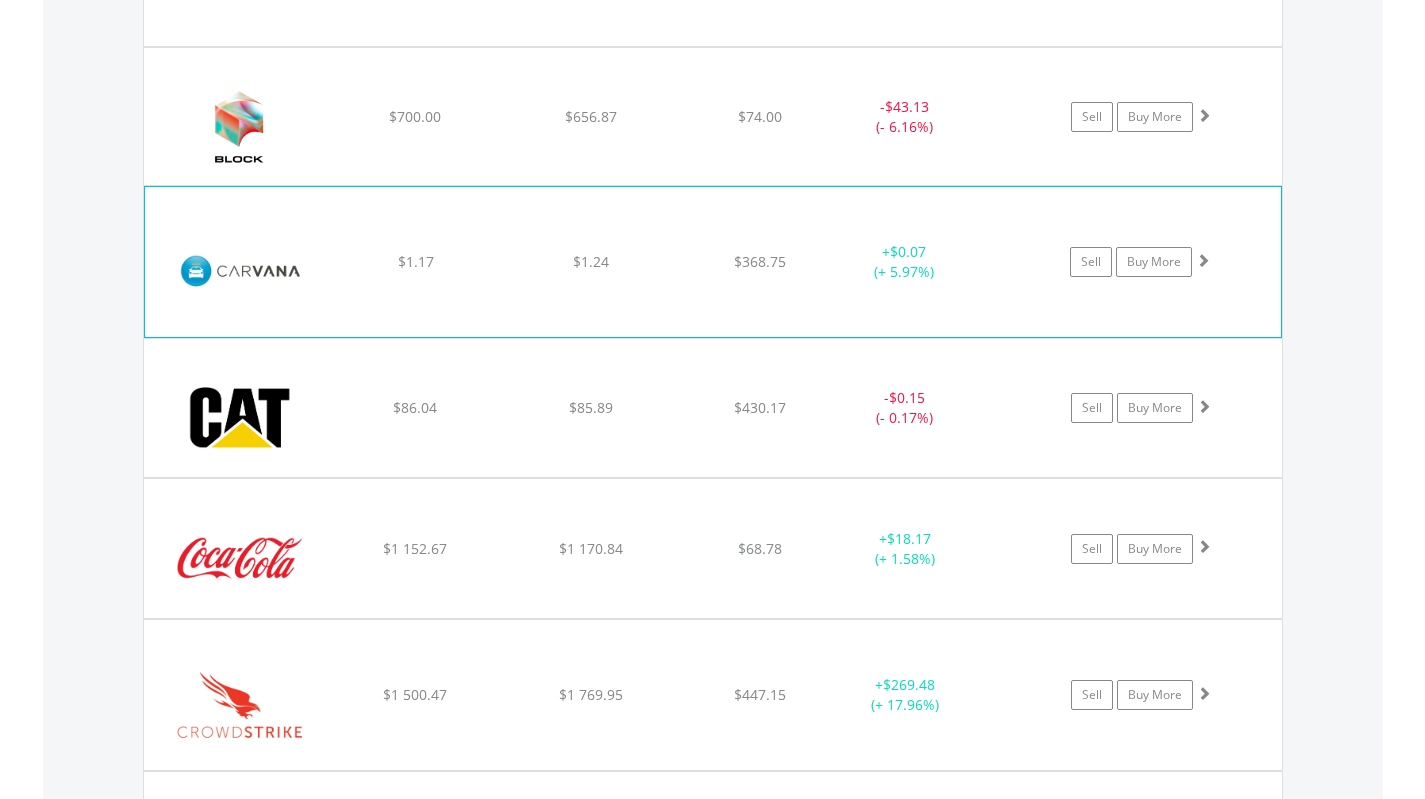 click on "﻿
Carvana Co
$1.17
$1.24
$368.75
+  $0.07 (+ 5.97%)
Sell
Buy More" at bounding box center [713, -583] 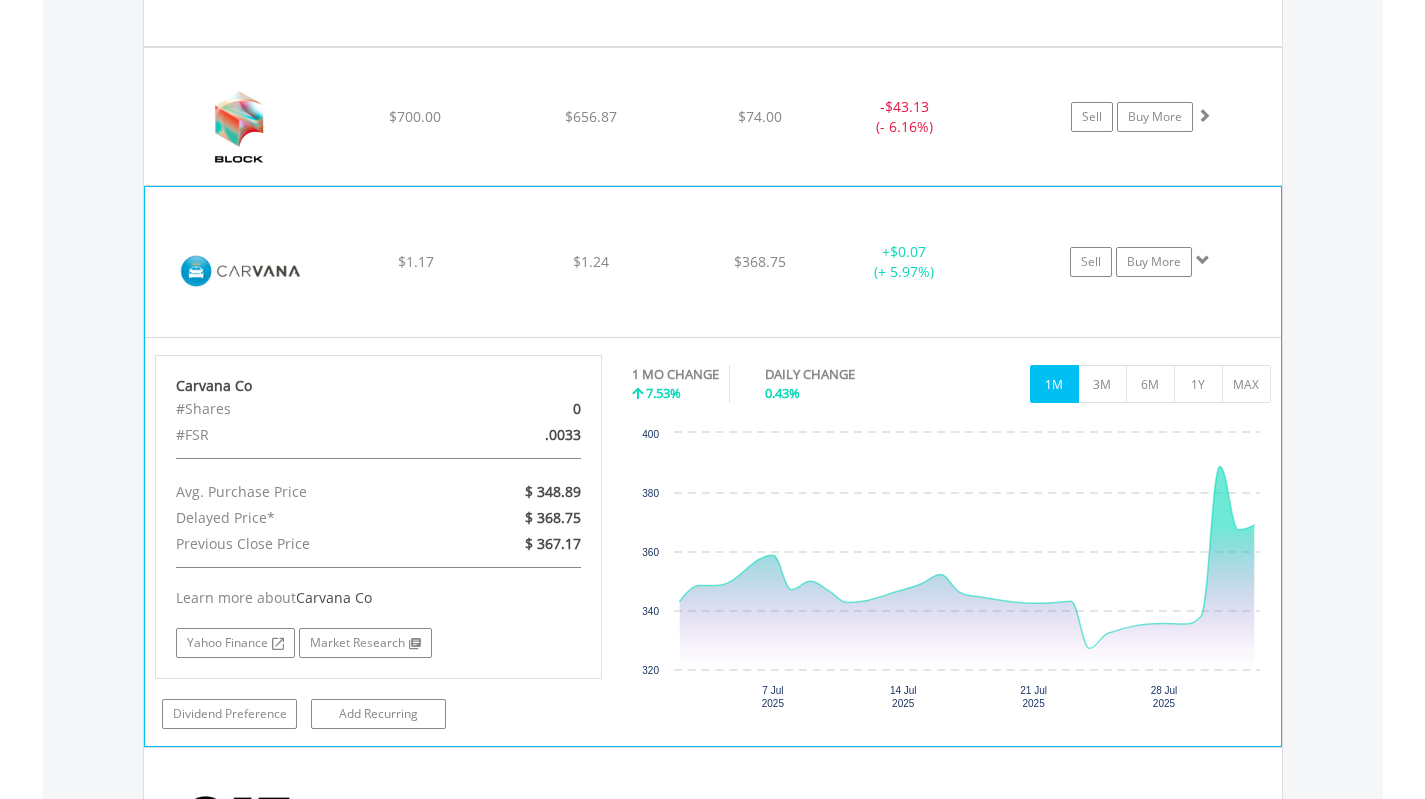 click on "﻿
Carvana Co
$1.17
$1.24
$368.75
+  $0.07 (+ 5.97%)
Sell
Buy More" at bounding box center (713, -583) 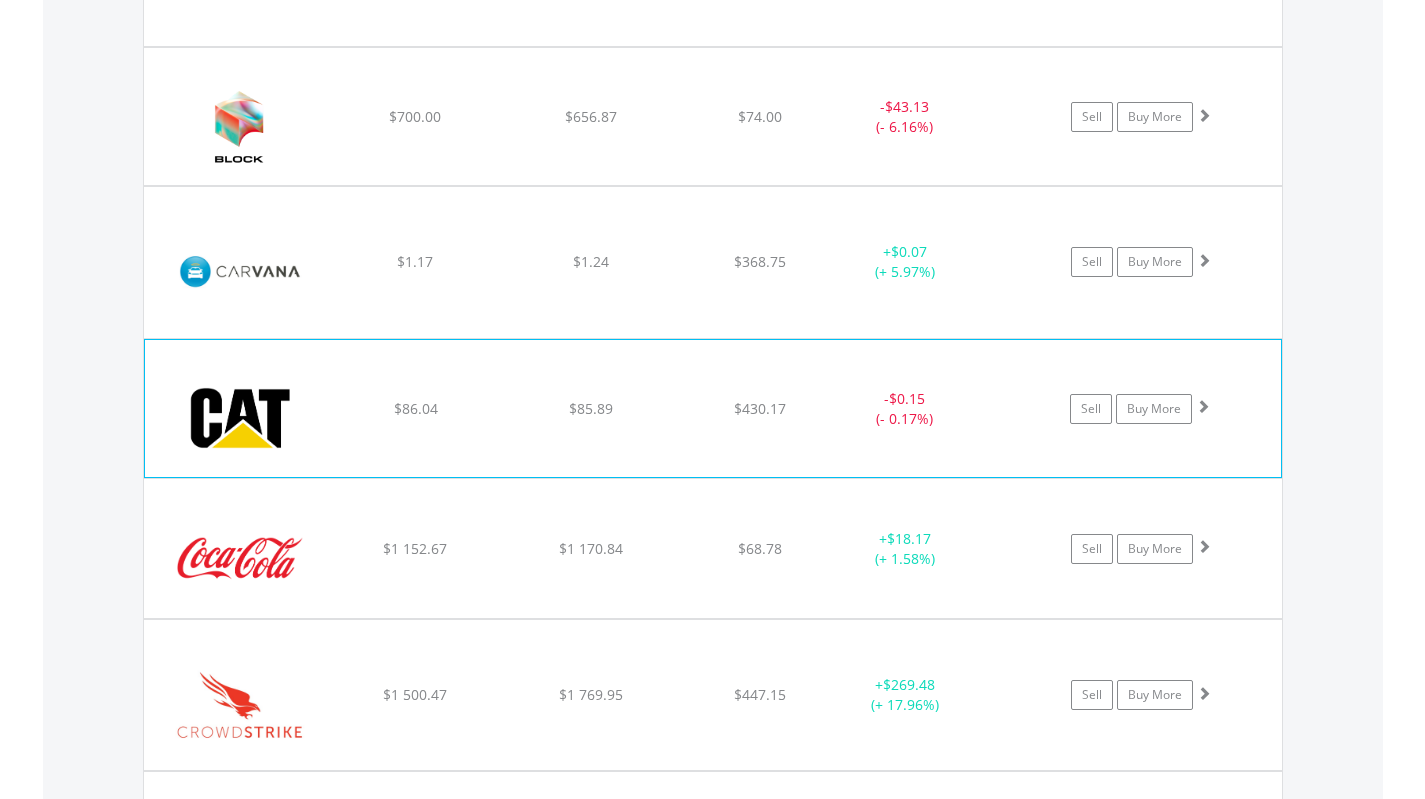 click on "﻿
Caterpillar Inc
$86.04
$85.89
$430.17
-  $0.15 (- 0.17%)
Sell
Buy More" at bounding box center (713, -583) 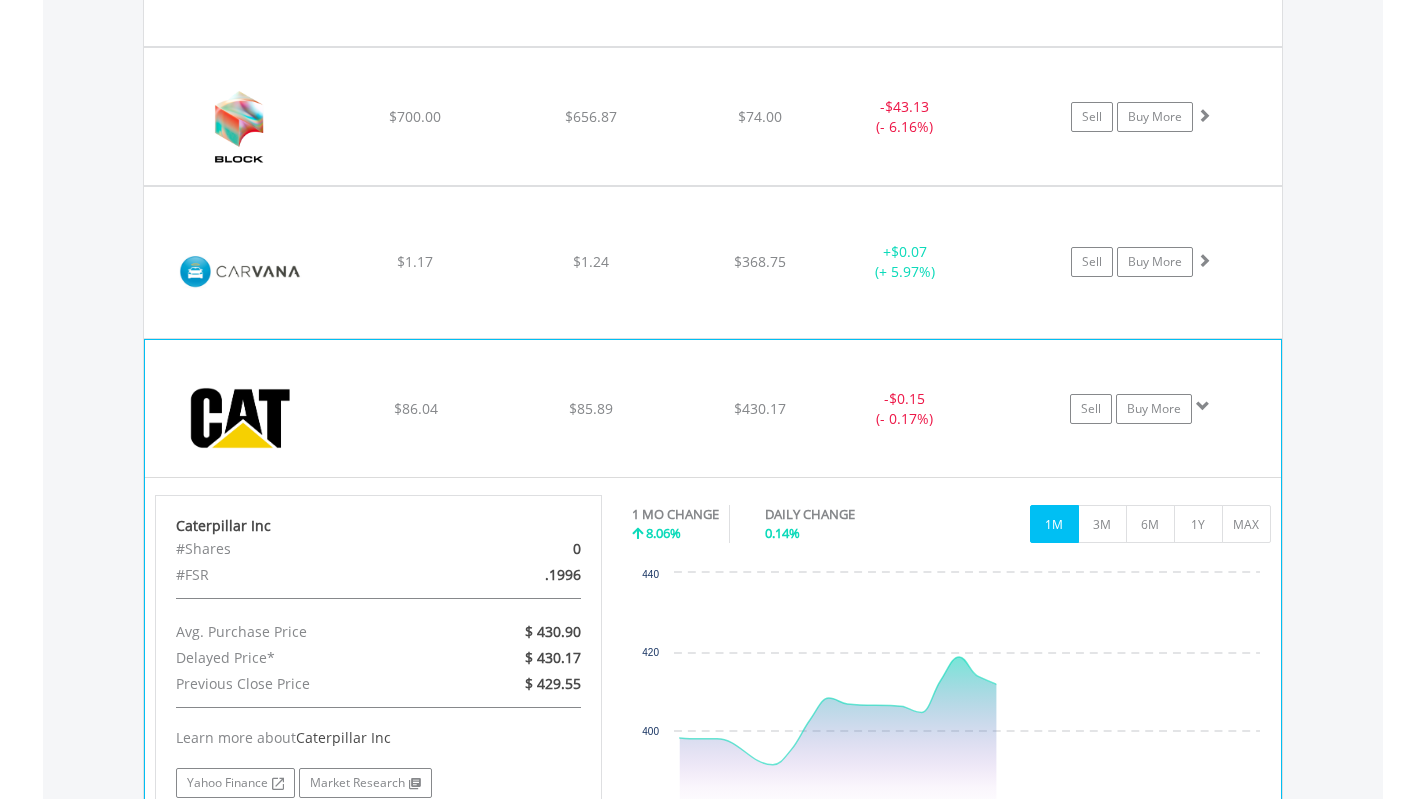 click on "﻿
Caterpillar Inc
$86.04
$85.89
$430.17
-  $0.15 (- 0.17%)
Sell
Buy More" at bounding box center (713, -583) 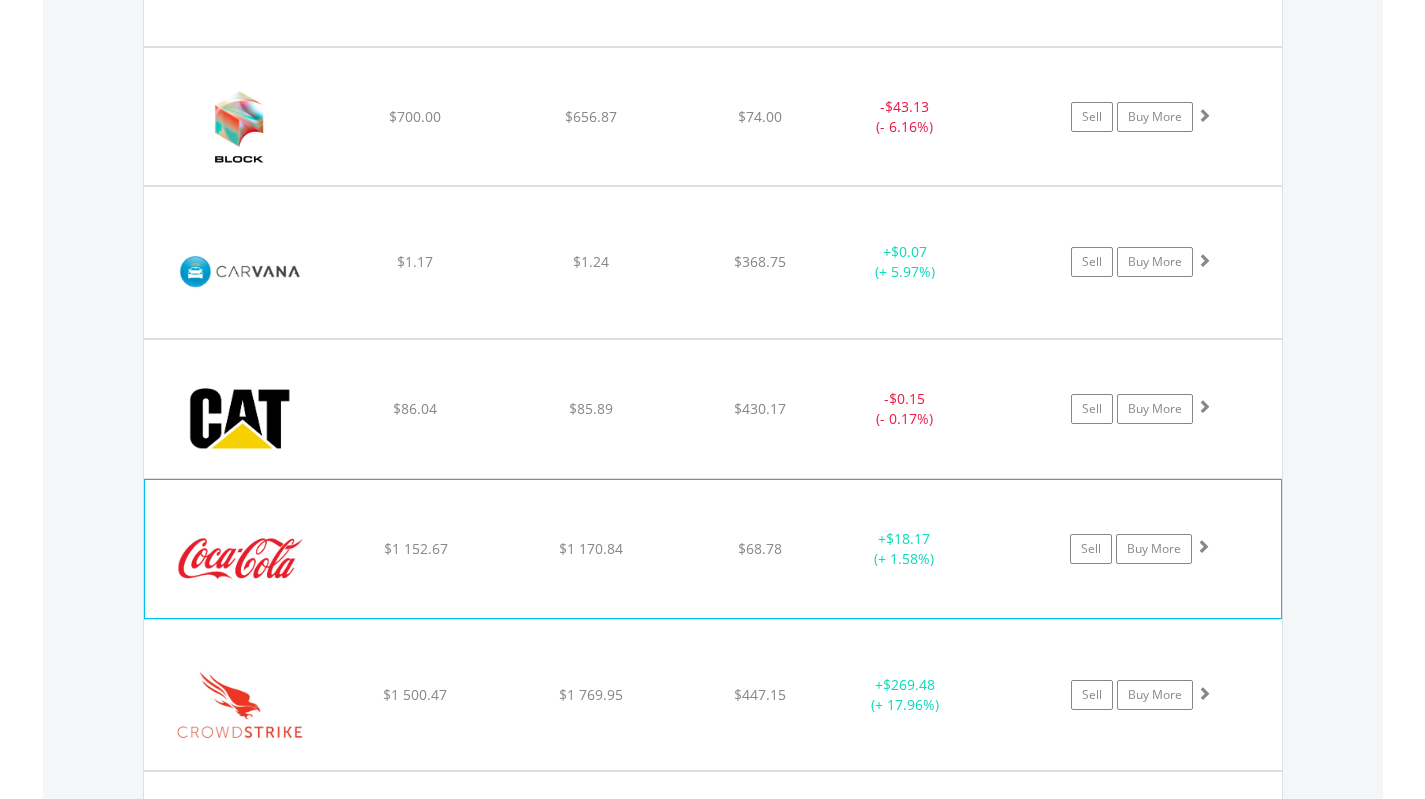 click on "﻿
Coca-Cola Co/The
$1 152.67
$1 170.84
$68.78
+  $18.17 (+ 1.58%)
Sell
Buy More" at bounding box center (713, -583) 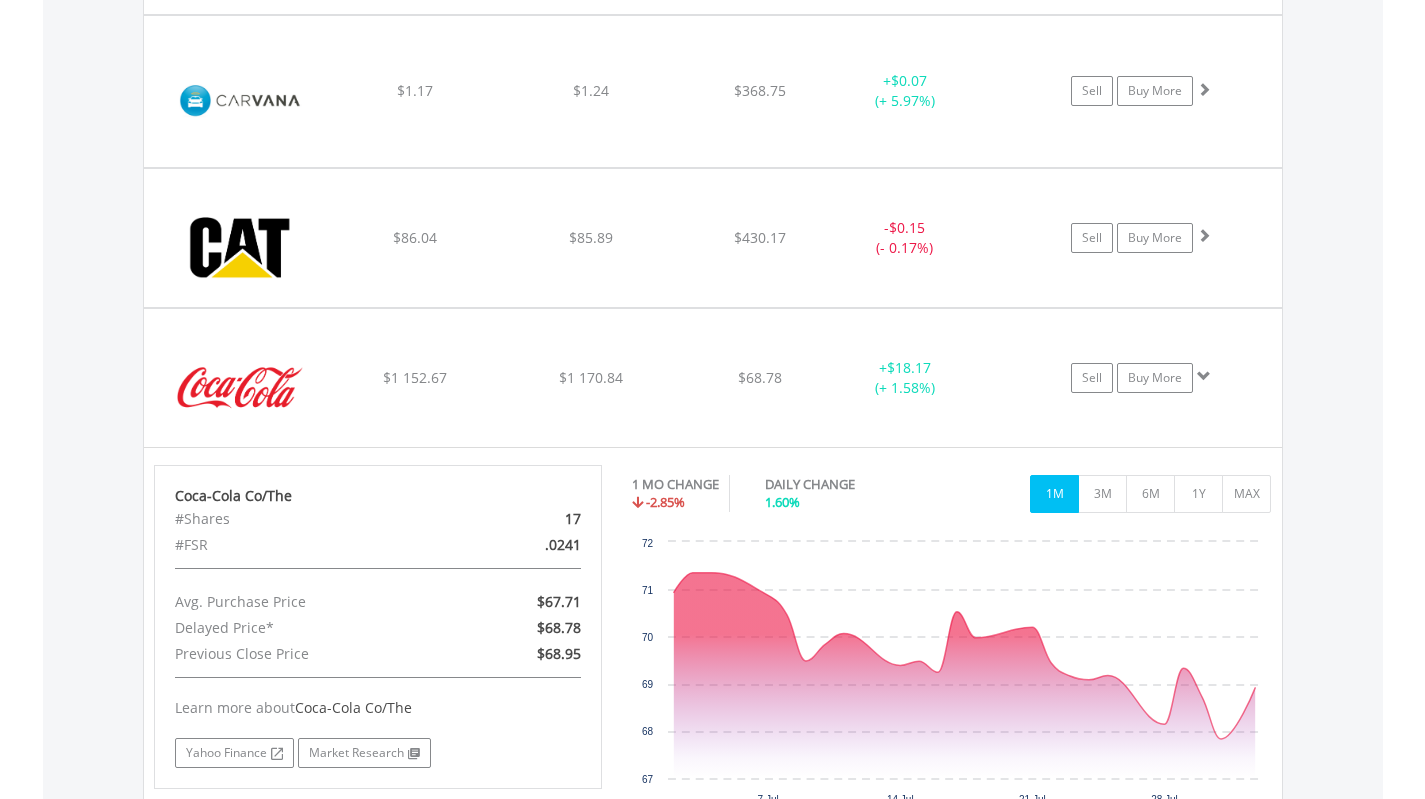scroll, scrollTop: 2658, scrollLeft: 0, axis: vertical 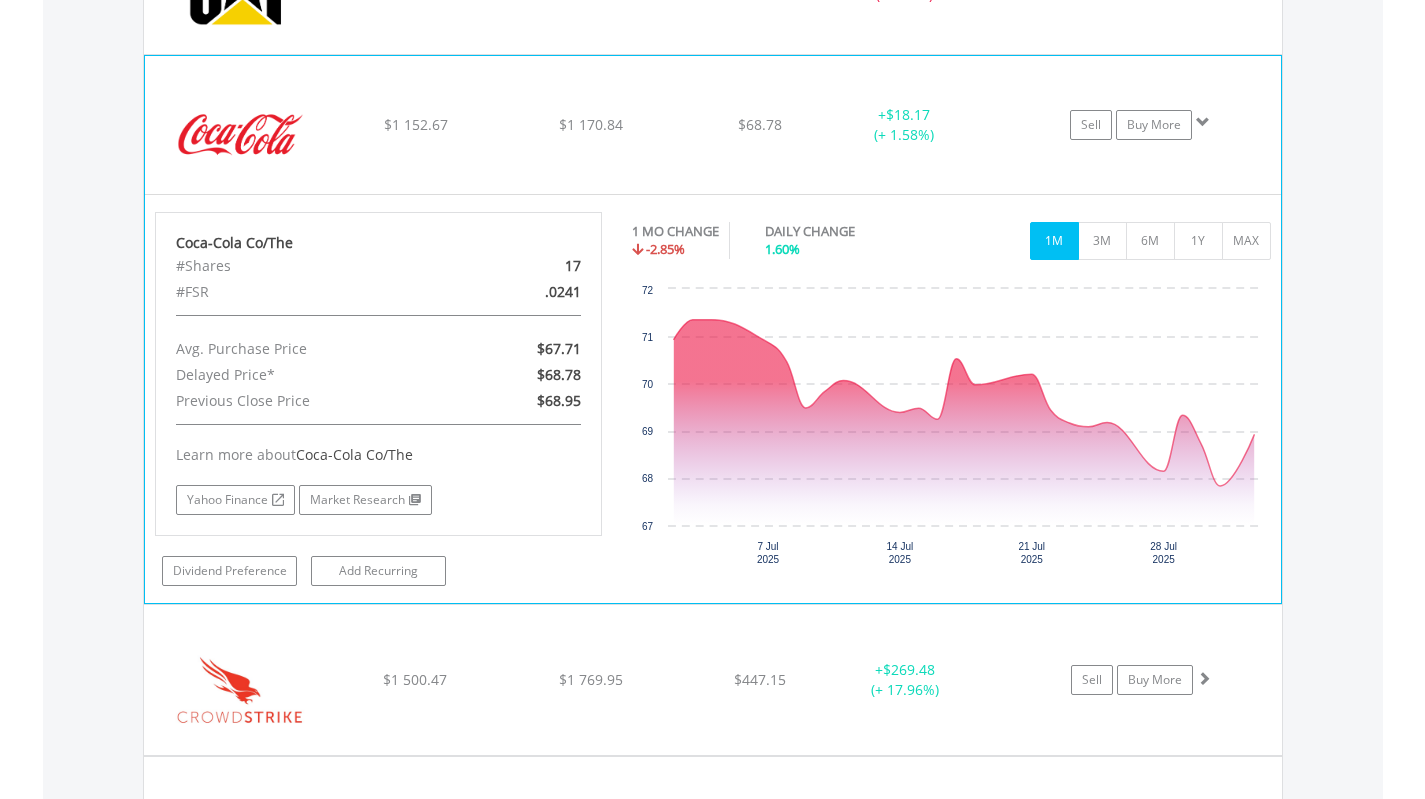 click on "﻿
Coca-Cola Co/The
$1 152.67
$1 170.84
$68.78
+  $18.17 (+ 1.58%)
Sell
Buy More" at bounding box center (713, -1007) 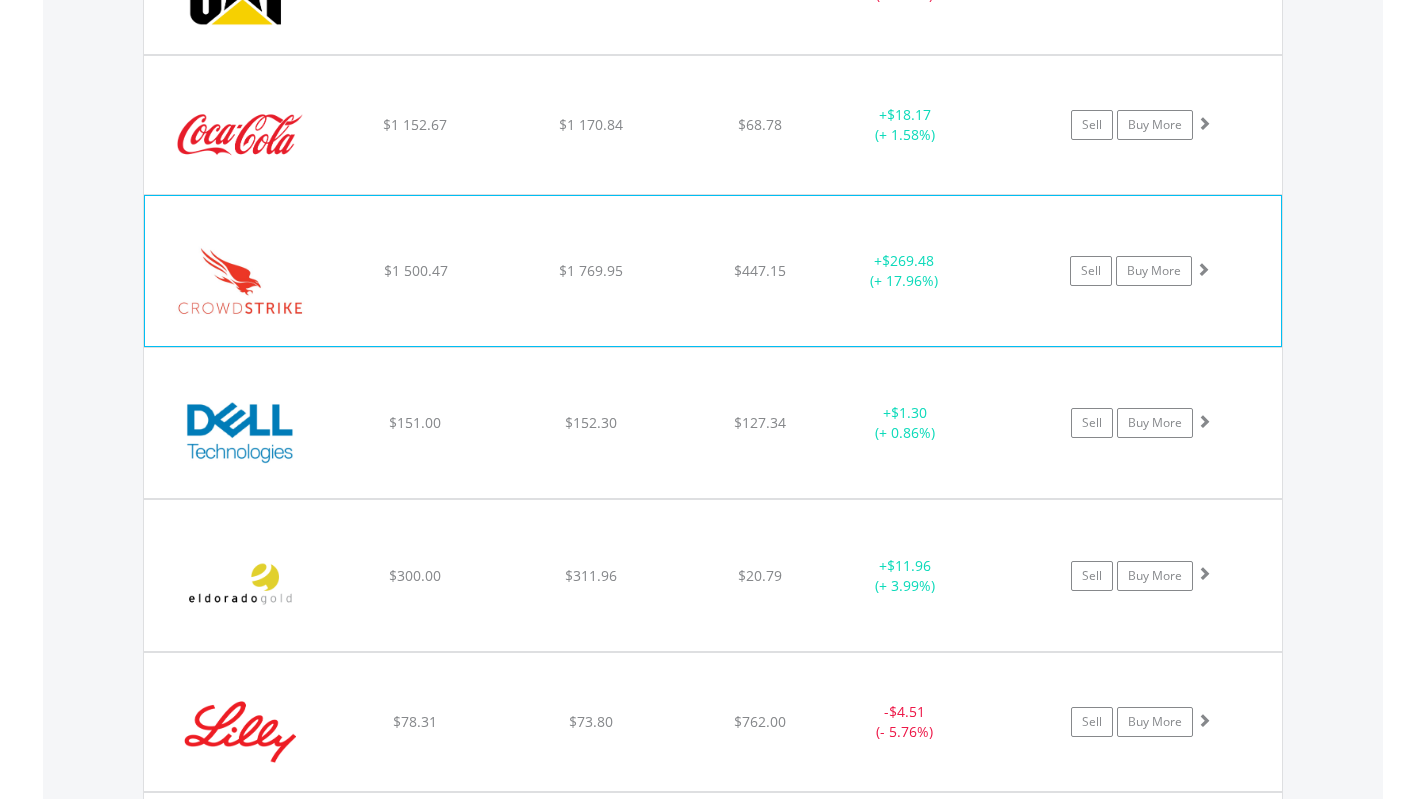 click on "﻿
Crowdstrike Holdings Inc
$1 500.47
$1 769.95
$447.15
+  $269.48 (+ 17.96%)
Sell
Buy More" at bounding box center [713, -1007] 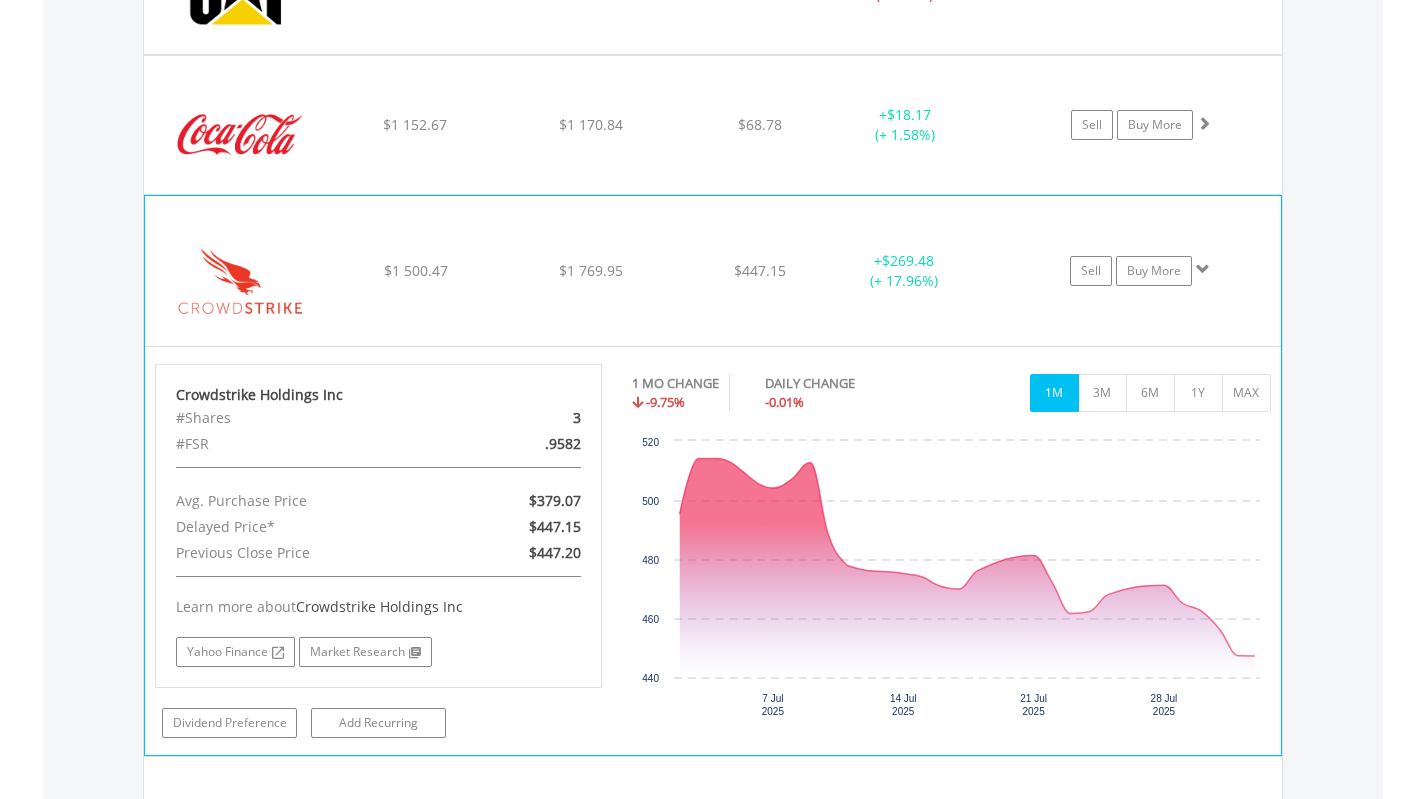 click on "﻿
Crowdstrike Holdings Inc
$1 500.47
$1 769.95
$447.15
+  $269.48 (+ 17.96%)
Sell
Buy More" at bounding box center (713, -1007) 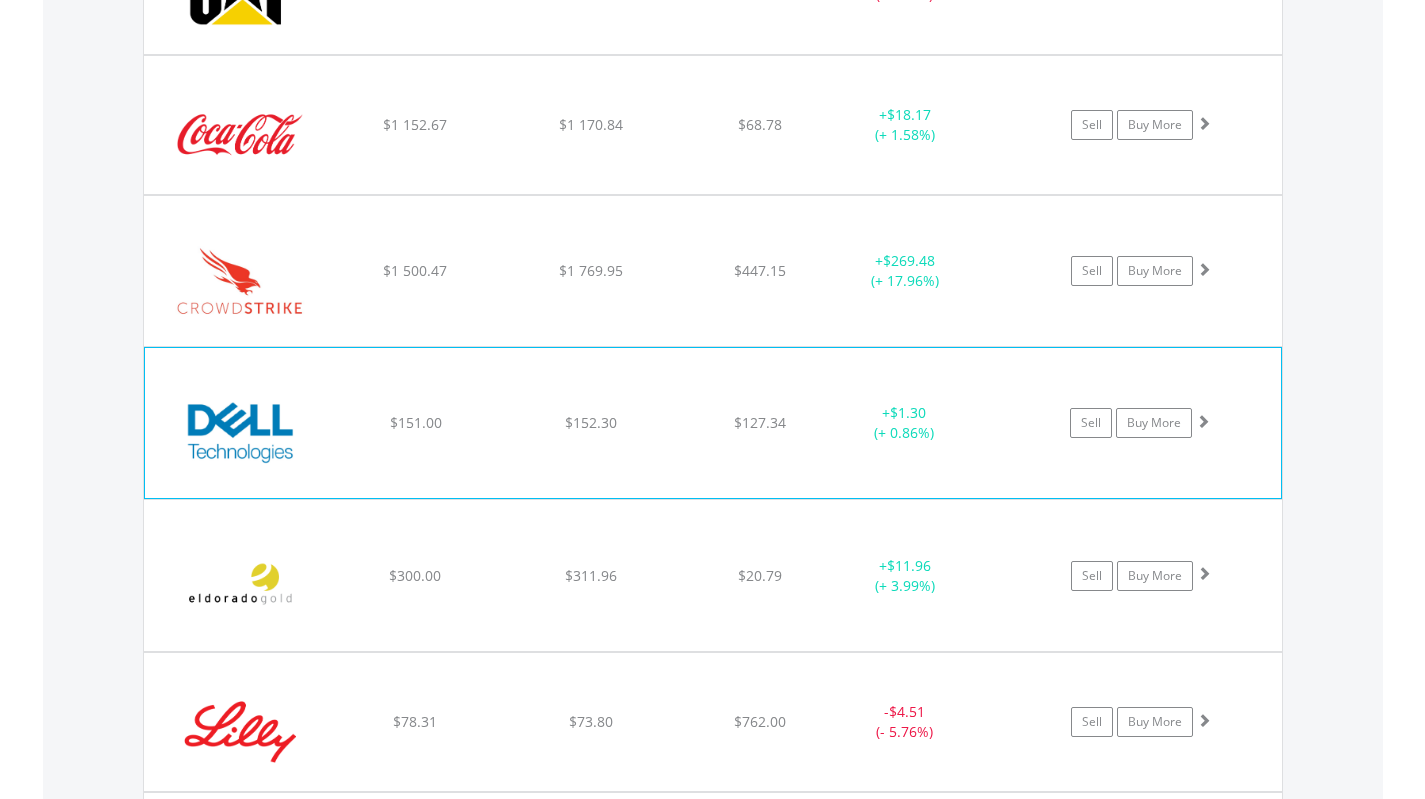click on "﻿
Dell Technologies Inc
$151.00
$152.30
$127.34
+  $1.30 (+ 0.86%)
Sell
Buy More" at bounding box center [713, -1007] 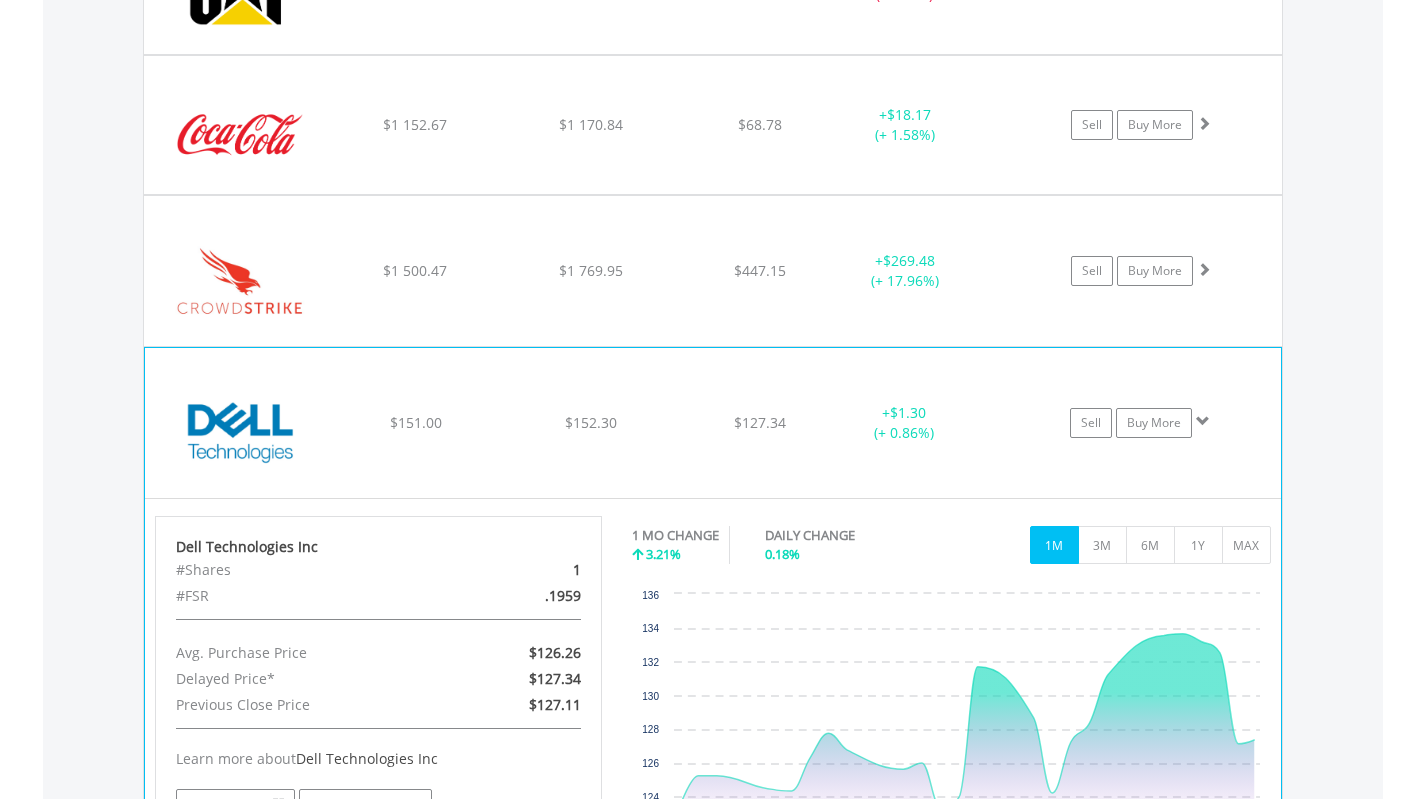 click on "﻿
Dell Technologies Inc
$151.00
$152.30
$127.34
+  $1.30 (+ 0.86%)
Sell
Buy More" at bounding box center (713, -1007) 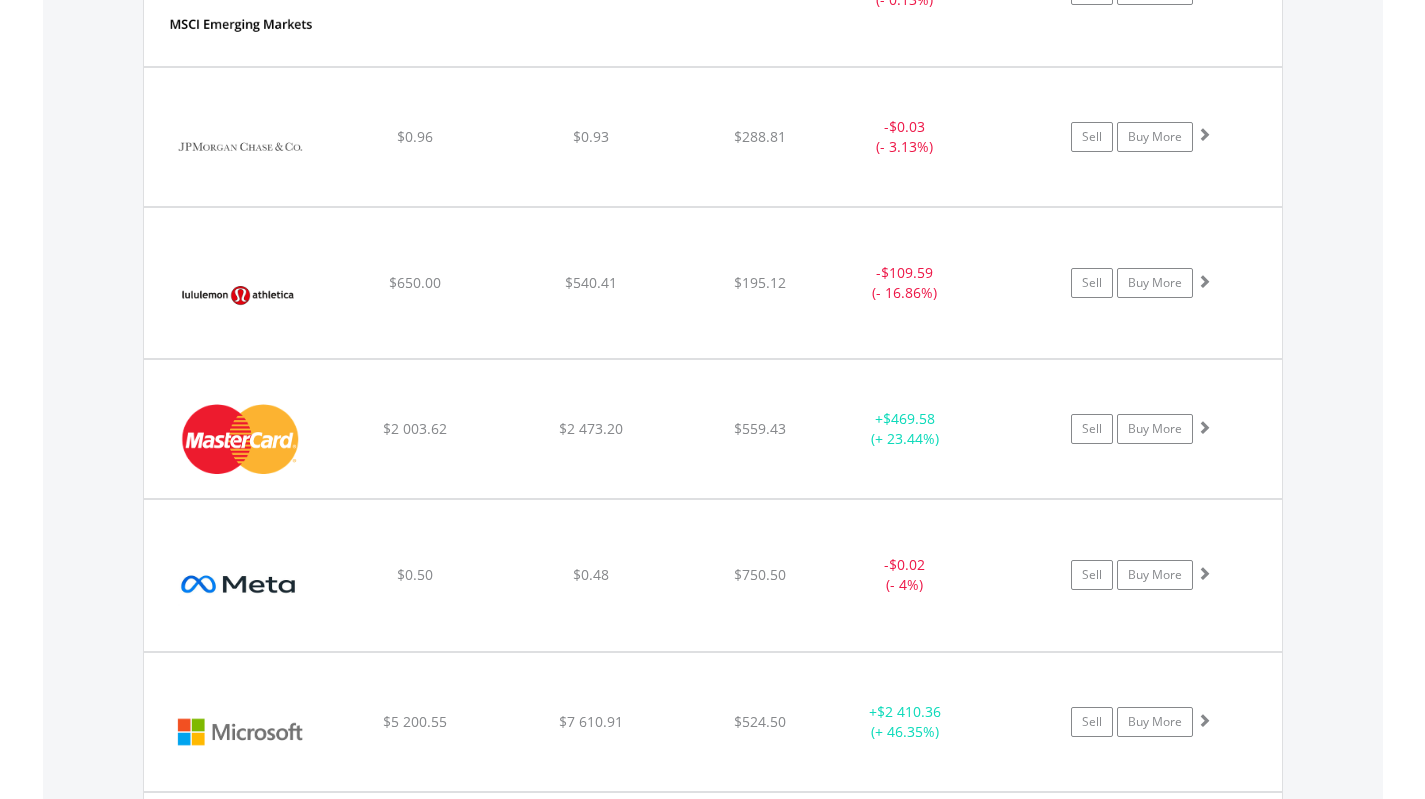 scroll, scrollTop: 3851, scrollLeft: 0, axis: vertical 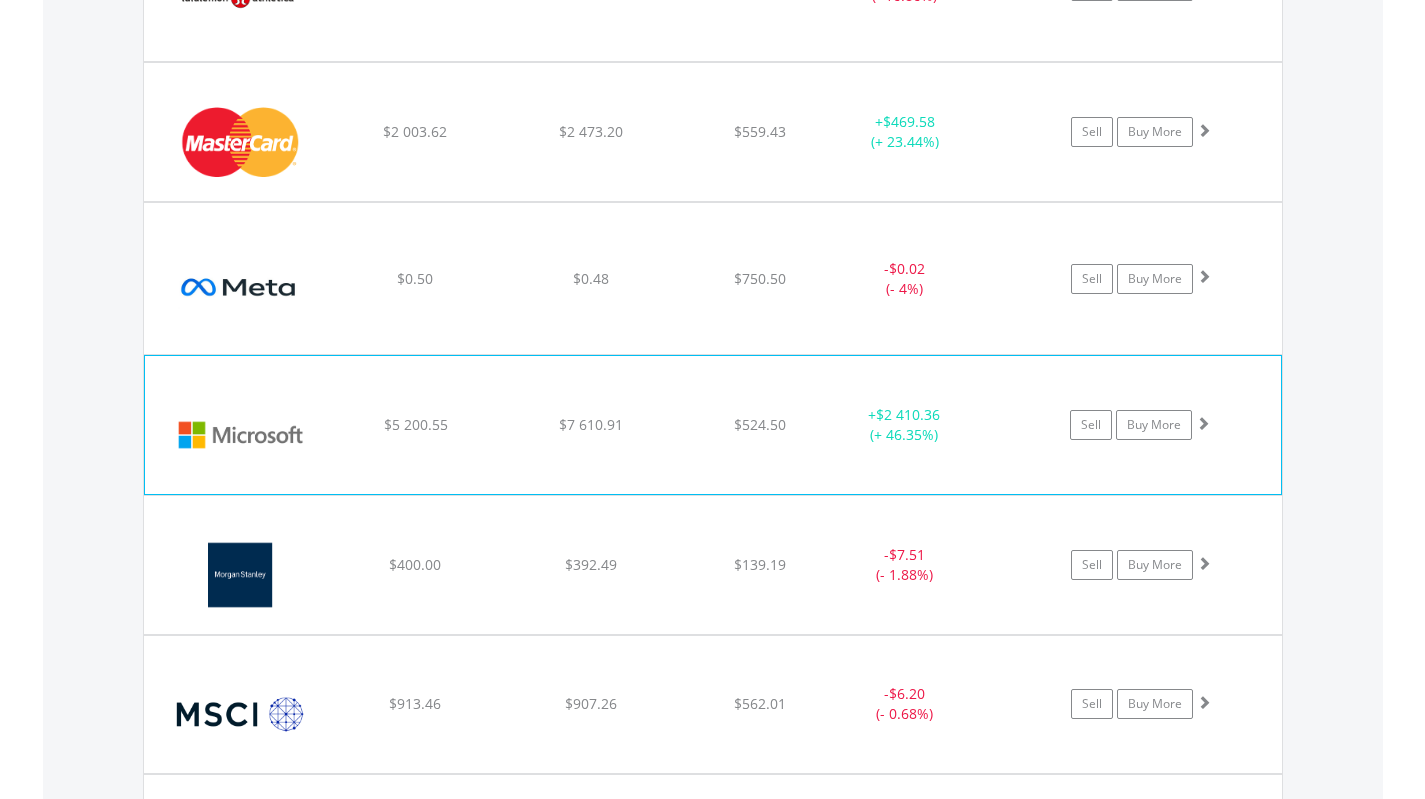click on "﻿
Microsoft Corp
$5 200.55
$7 610.91
$524.50
+  $2 410.36 (+ 46.35%)
Sell
Buy More" at bounding box center (713, -2473) 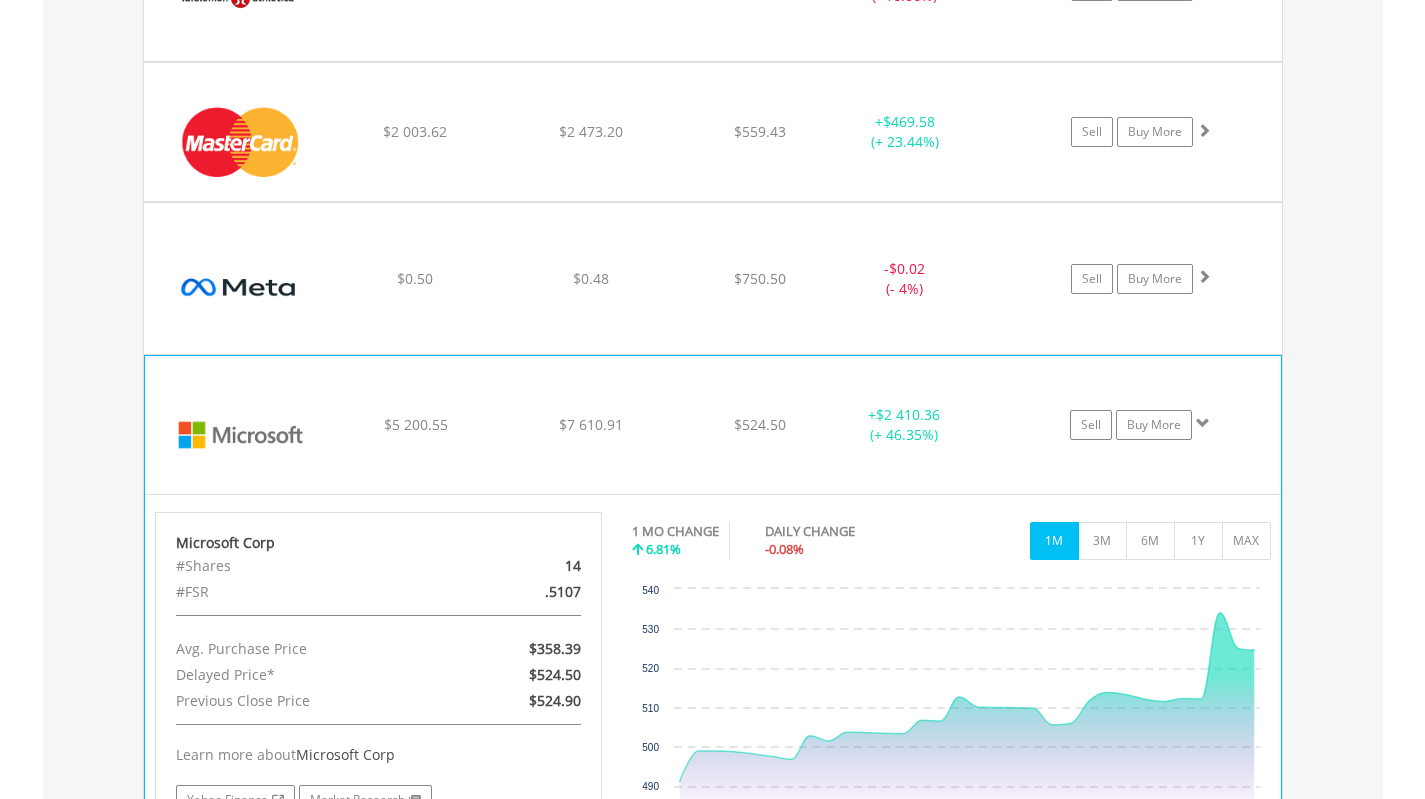click on "﻿
Microsoft Corp
$5 200.55
$7 610.91
$524.50
+  $2 410.36 (+ 46.35%)
Sell
Buy More" at bounding box center [713, -2473] 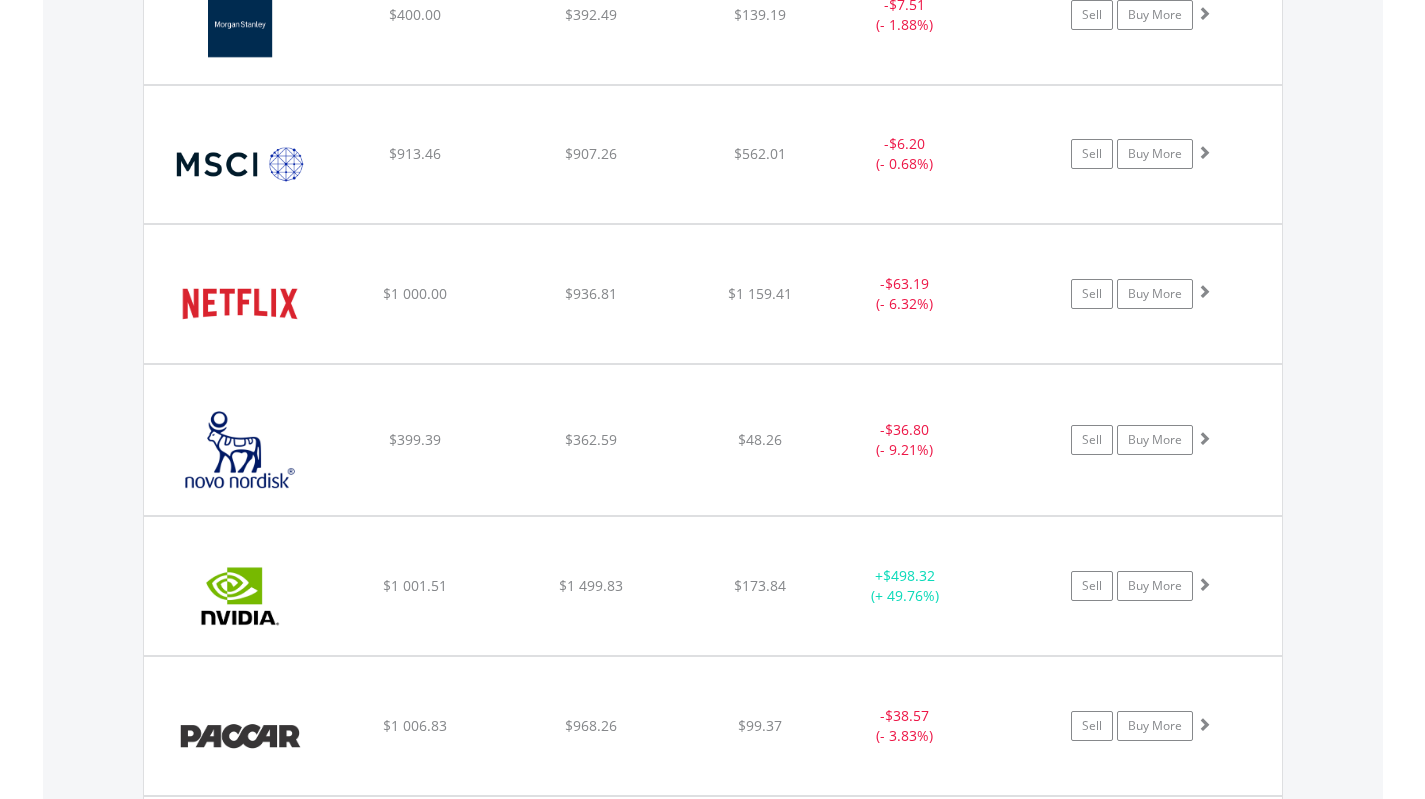 scroll, scrollTop: 4673, scrollLeft: 0, axis: vertical 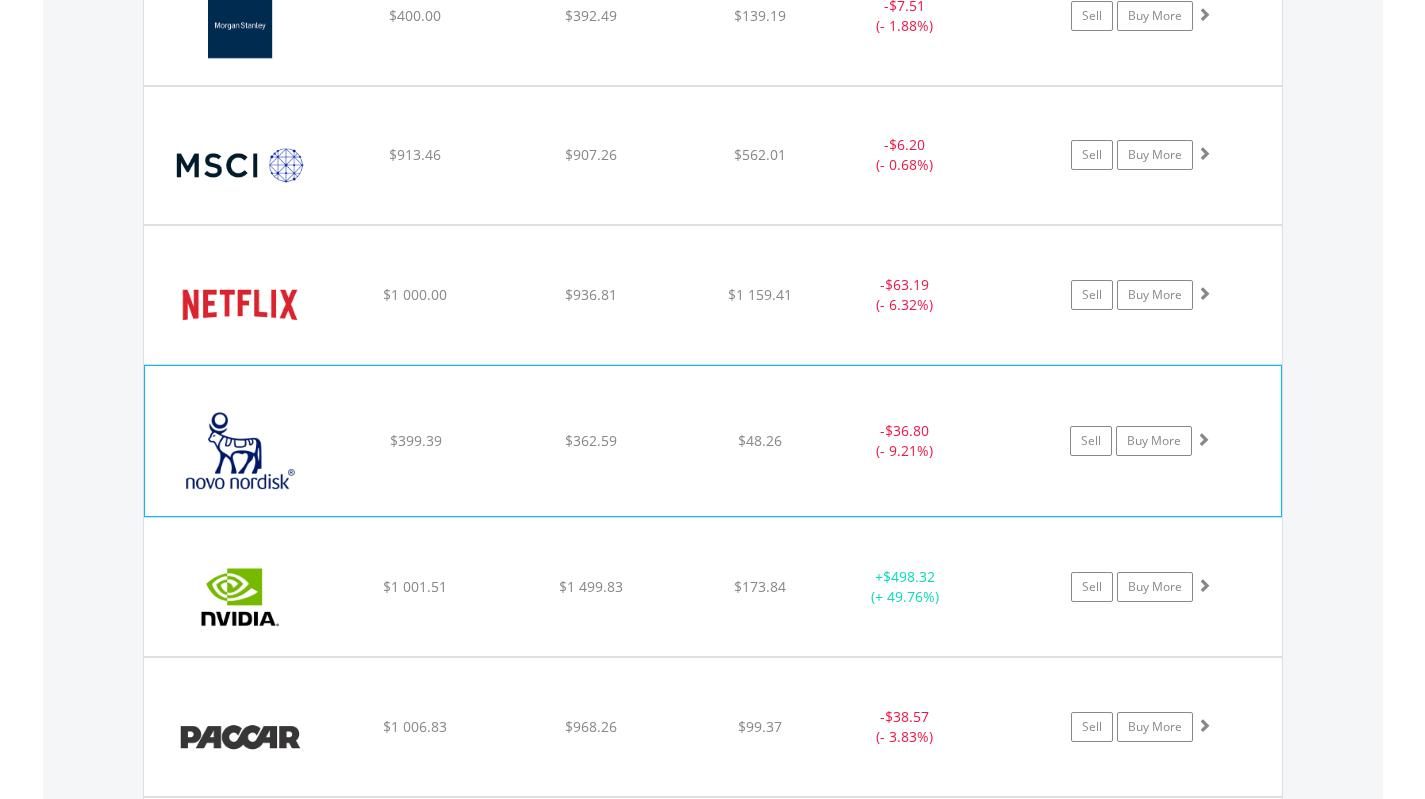 click on "﻿
Novo Nordisk A/S
$399.39
$362.59
$48.26
-  $36.80 (- 9.21%)
Sell
Buy More" at bounding box center [713, -3022] 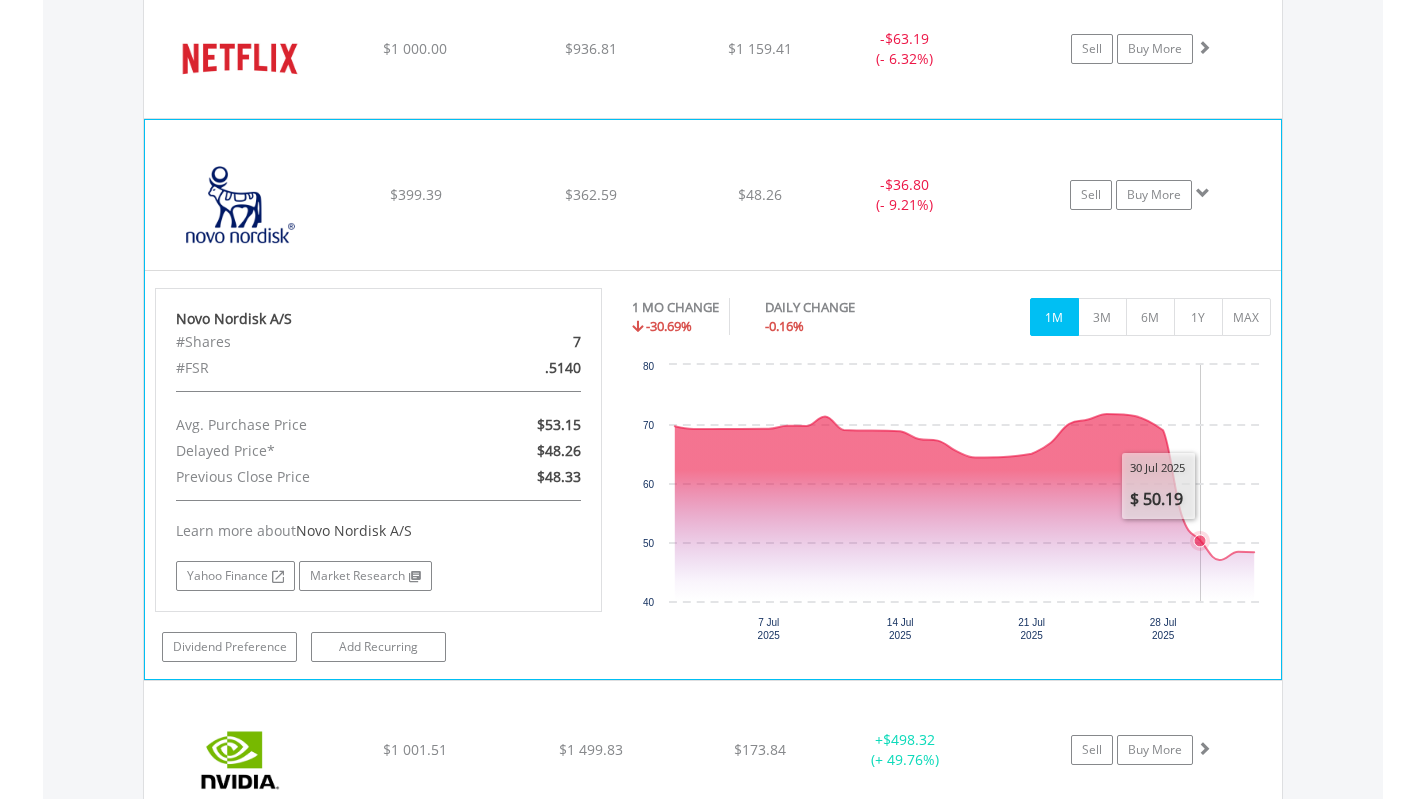 scroll, scrollTop: 4915, scrollLeft: 0, axis: vertical 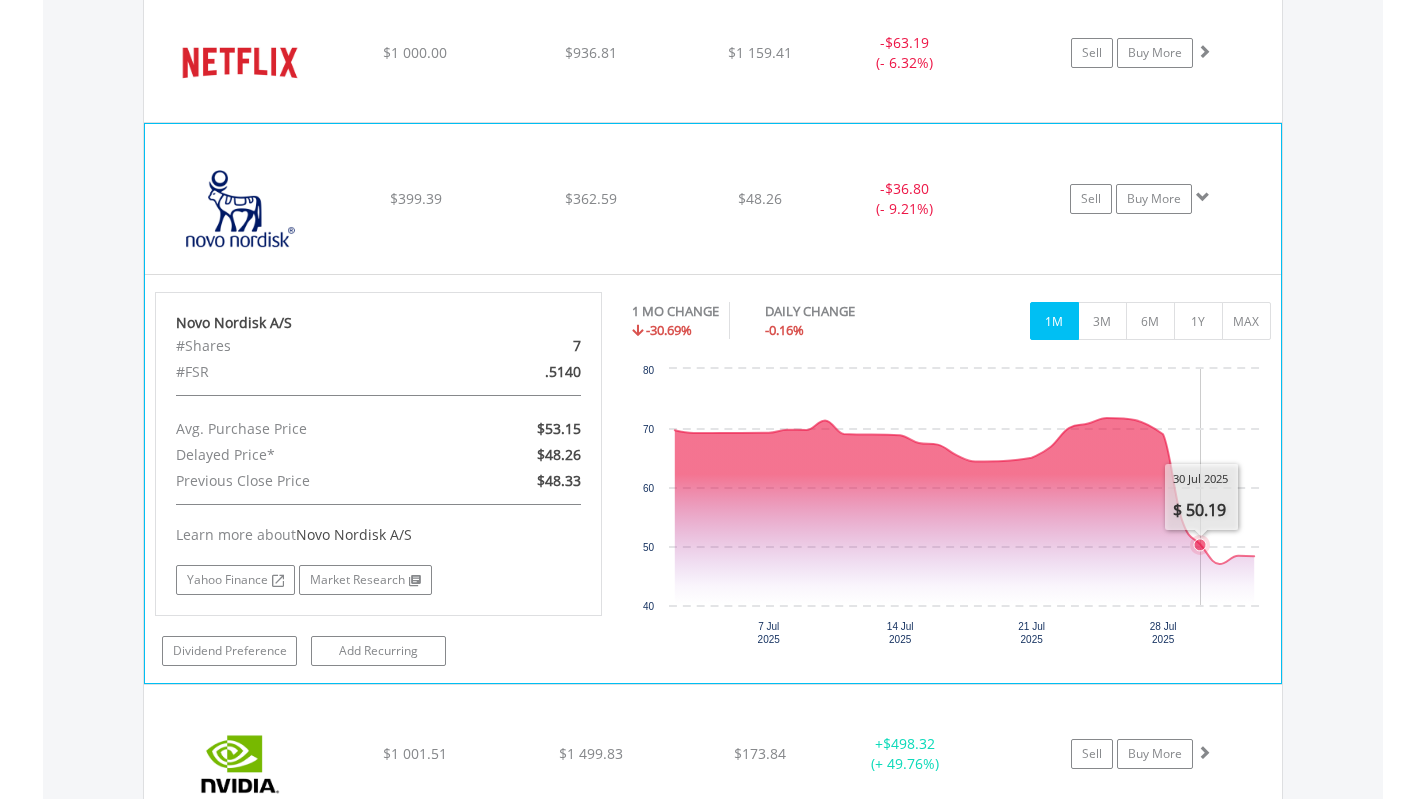 click on "﻿
Novo Nordisk A/S
$399.39
$362.59
$48.26
-  $36.80 (- 9.21%)
Sell
Buy More" at bounding box center (713, -3264) 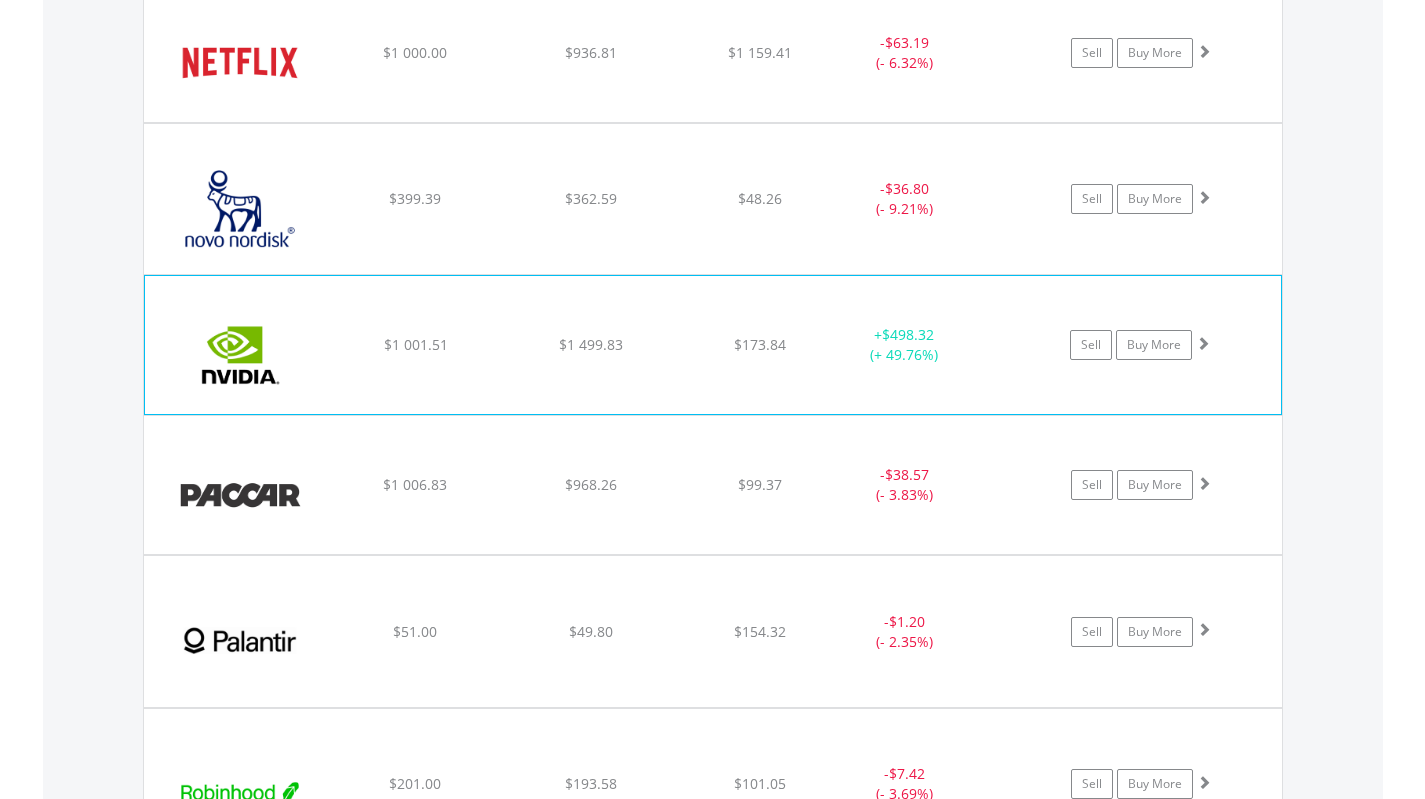 click on "﻿
Nvidia Corp
$1 001.51
$1 499.83
$173.84
+  $498.32 (+ 49.76%)
Sell
Buy More" at bounding box center [713, -3264] 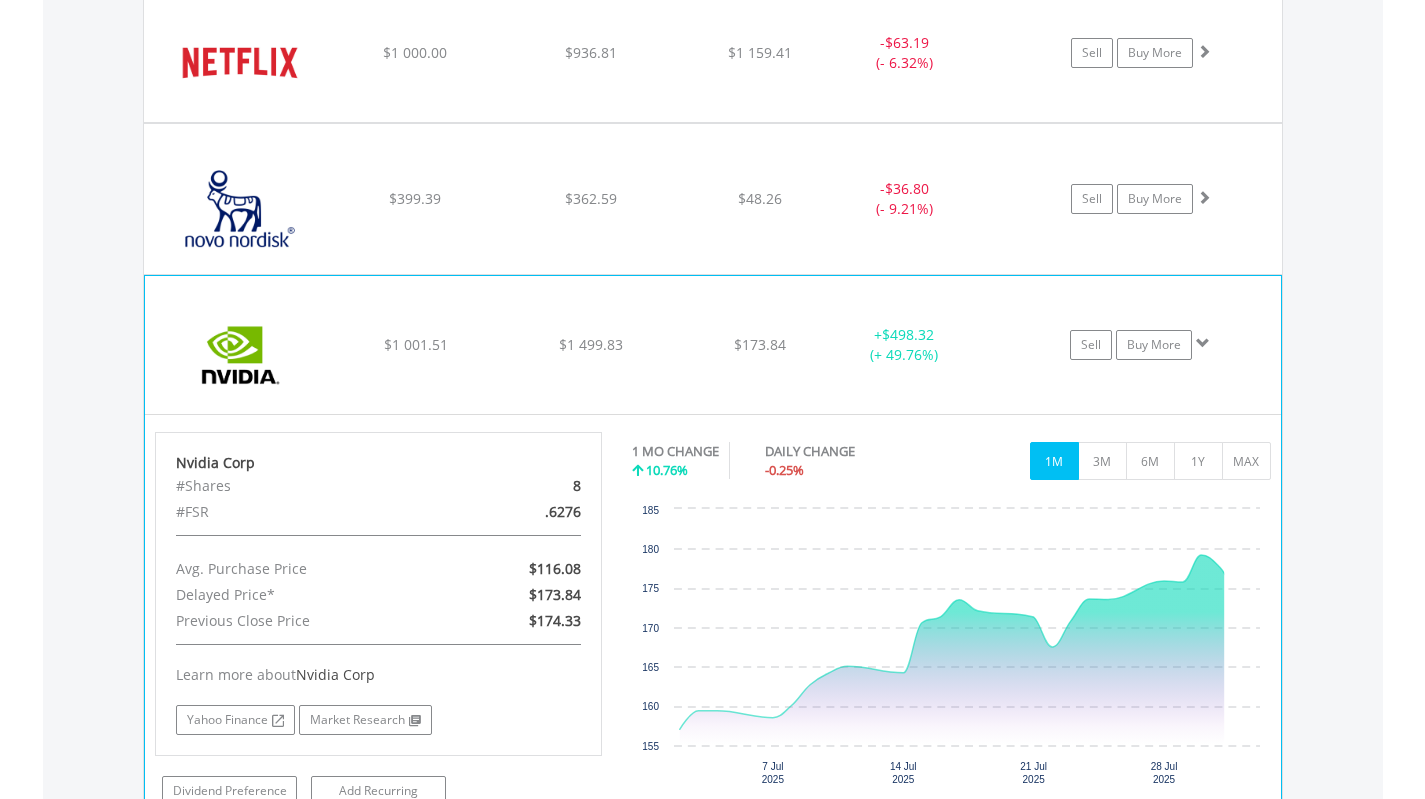 click on "﻿
Nvidia Corp
$1 001.51
$1 499.83
$173.84
+  $498.32 (+ 49.76%)
Sell
Buy More" at bounding box center (713, -3264) 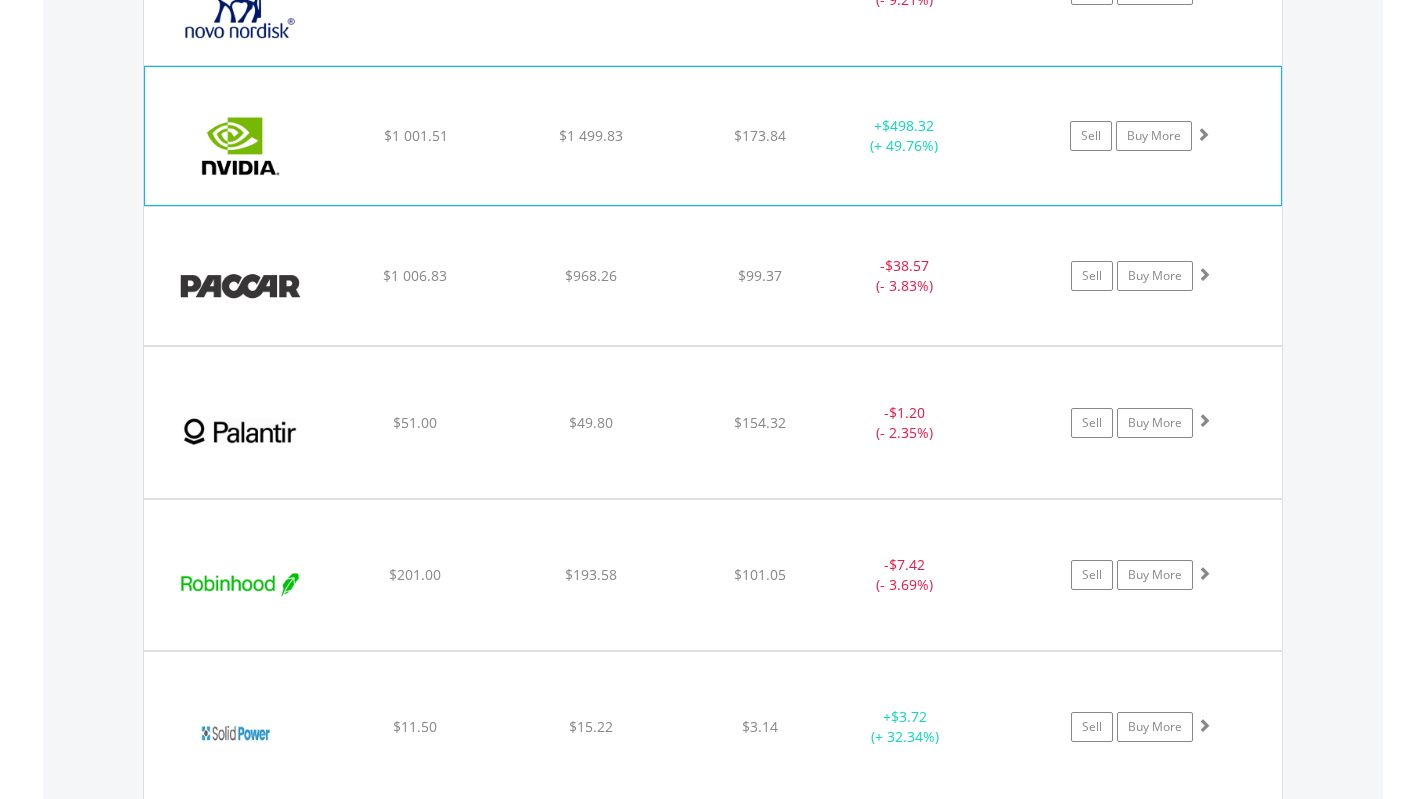 scroll, scrollTop: 5135, scrollLeft: 0, axis: vertical 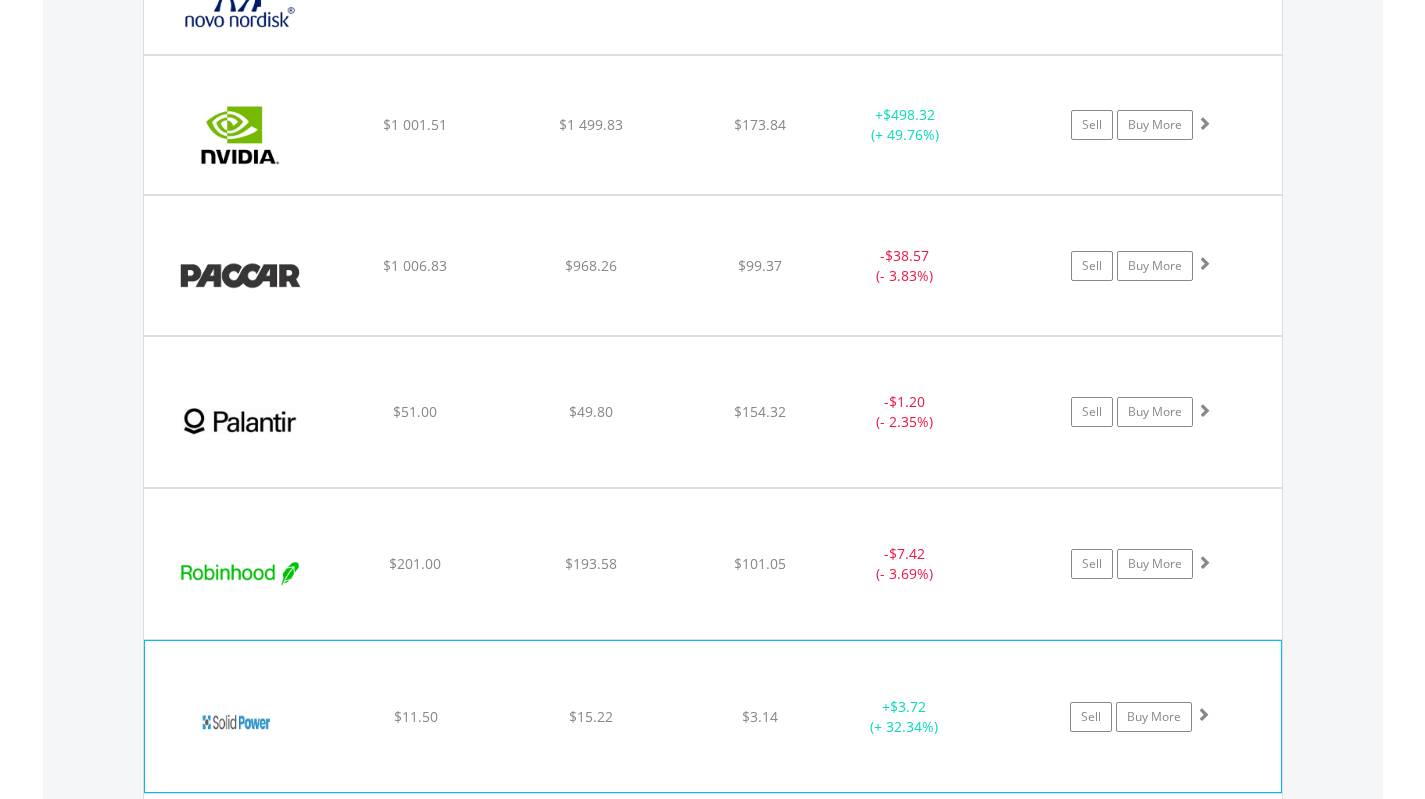 click on "﻿
Solid Power Inc
$11.50
$15.22
$3.14
+  $3.72 (+ 32.34%)
Sell
Buy More" at bounding box center (713, -3484) 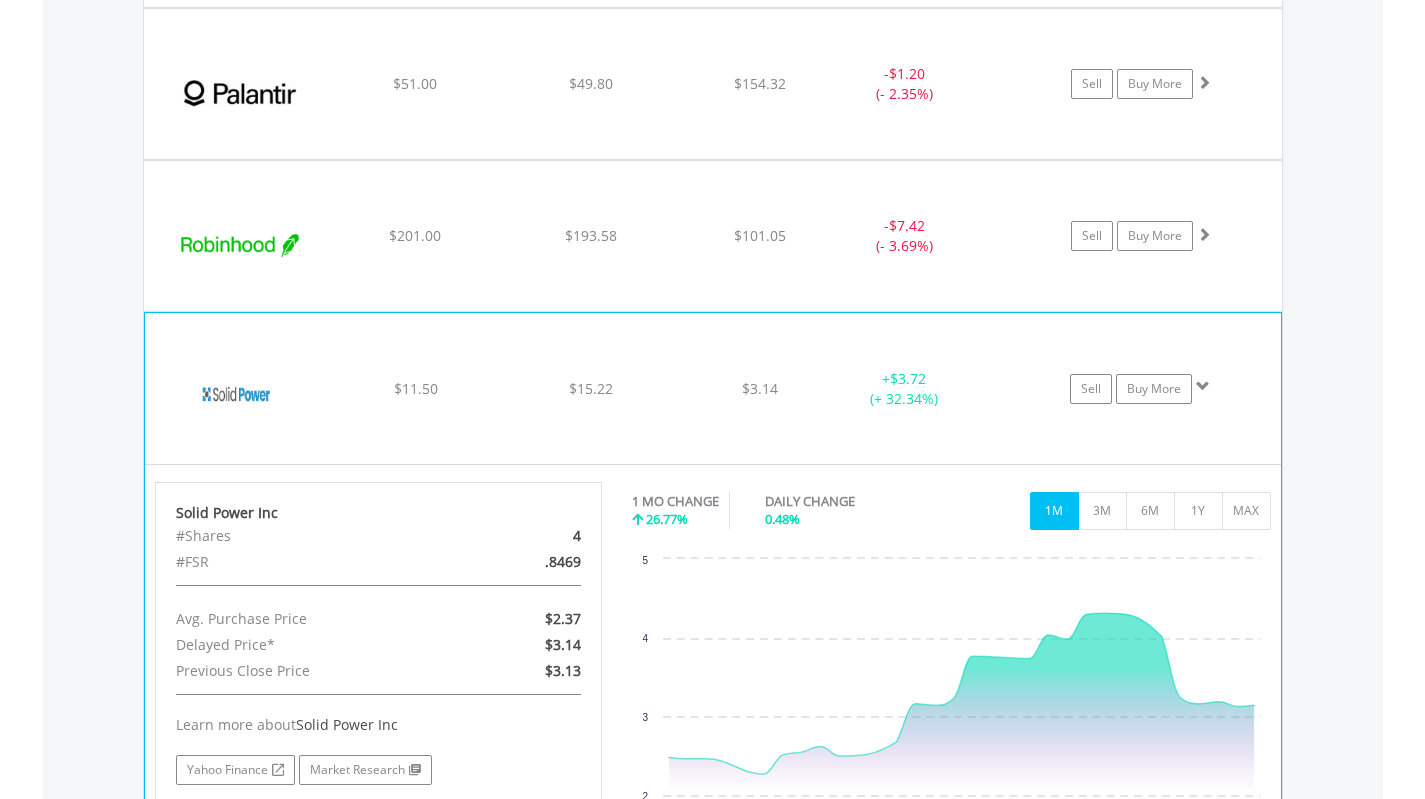 scroll, scrollTop: 5464, scrollLeft: 0, axis: vertical 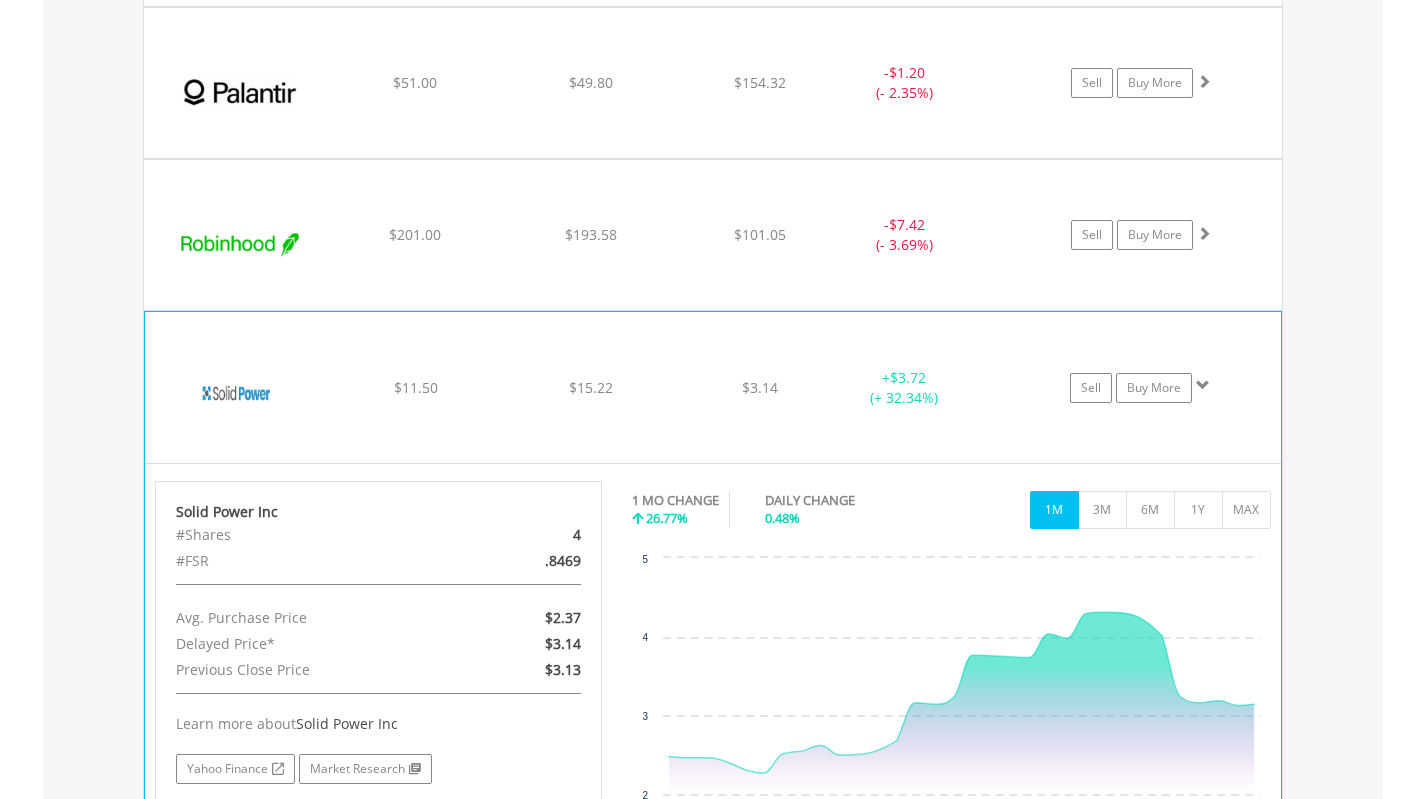 click on "﻿
Solid Power Inc
$11.50
$15.22
$3.14
+  $3.72 (+ 32.34%)
Sell
Buy More" at bounding box center [713, -3813] 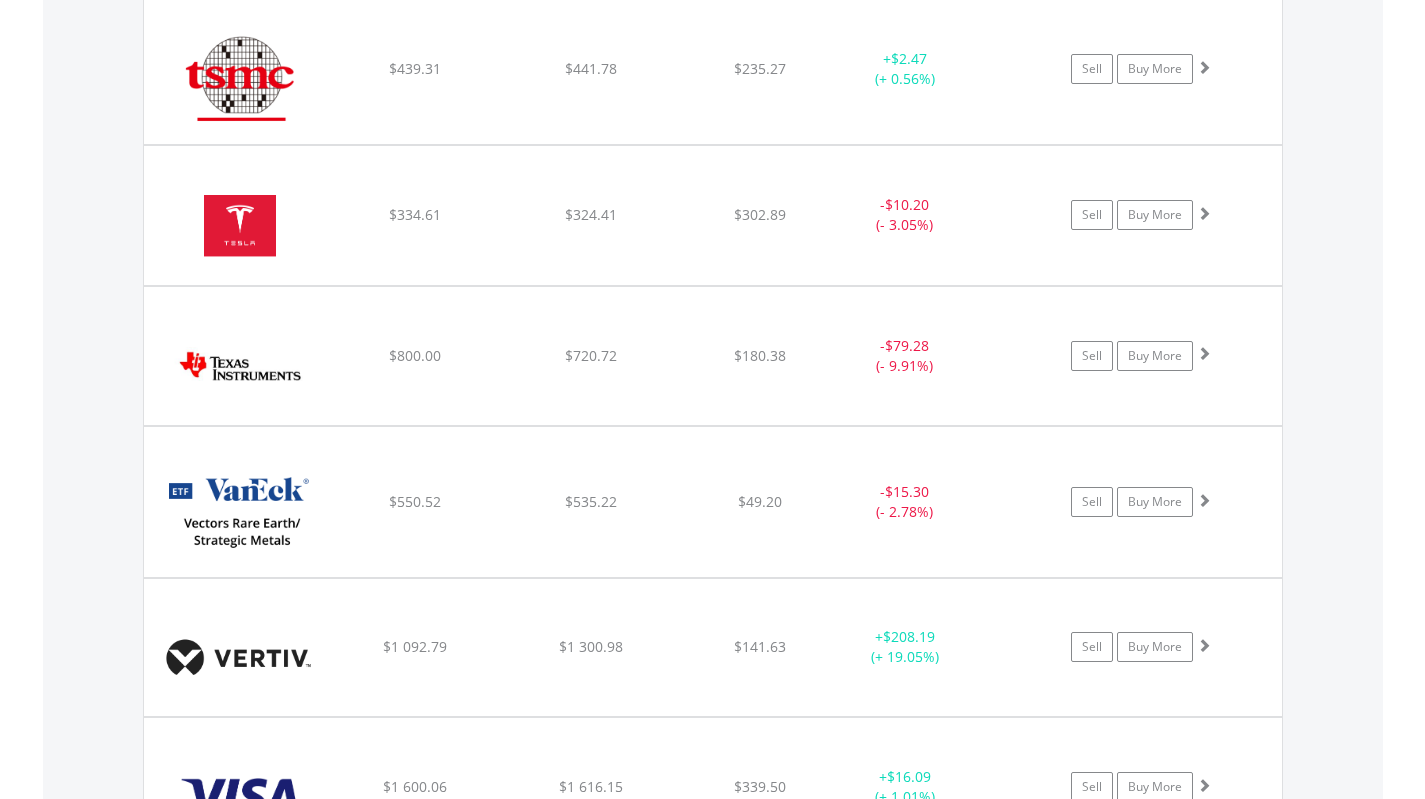 scroll, scrollTop: 6253, scrollLeft: 0, axis: vertical 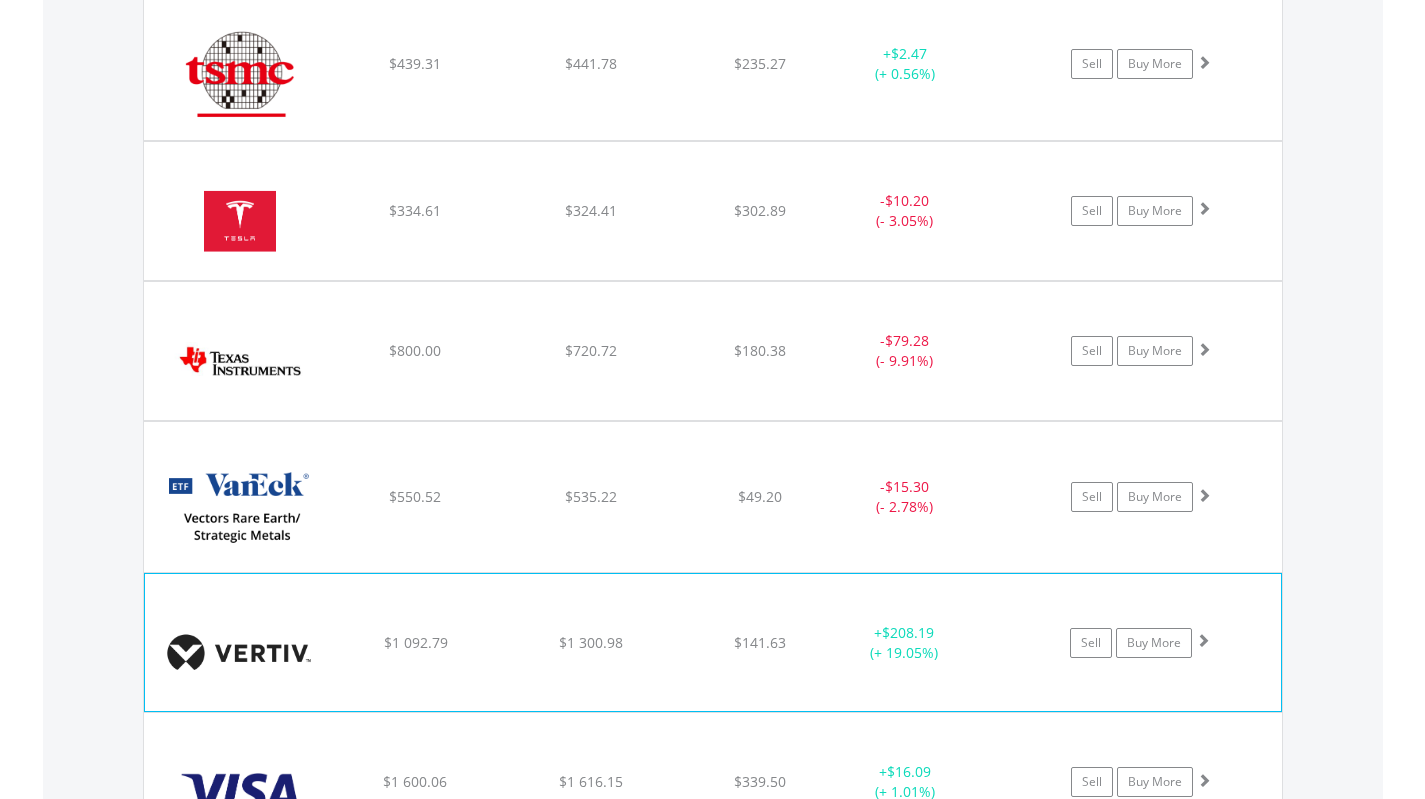 click on "﻿
Vertiv Holdings Co
$1 092.79
$1 300.98
$141.63
+  $208.19 (+ 19.05%)
Sell
Buy More" at bounding box center (713, -4602) 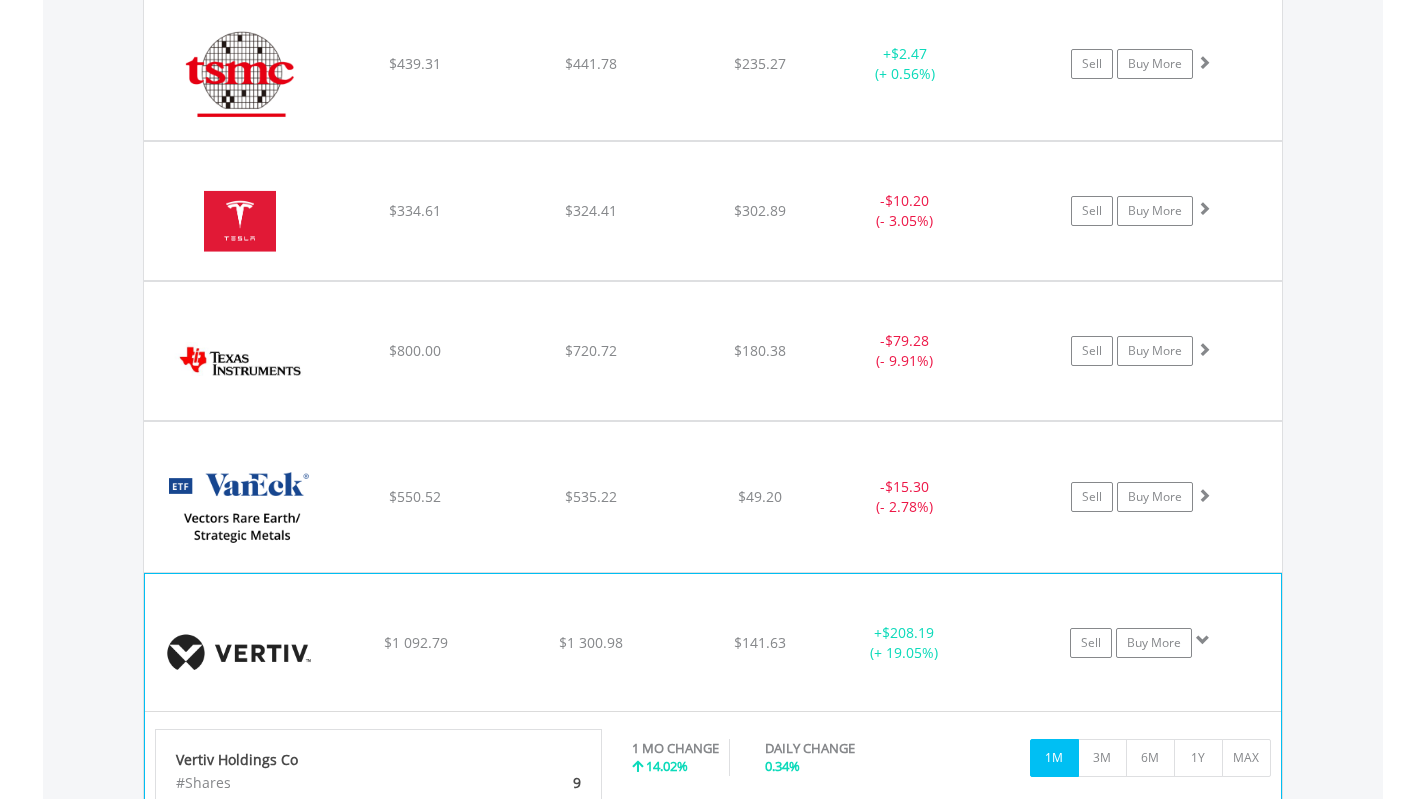 click on "﻿
Vertiv Holdings Co
$1 092.79
$1 300.98
$141.63
+  $208.19 (+ 19.05%)
Sell
Buy More" at bounding box center (713, -4602) 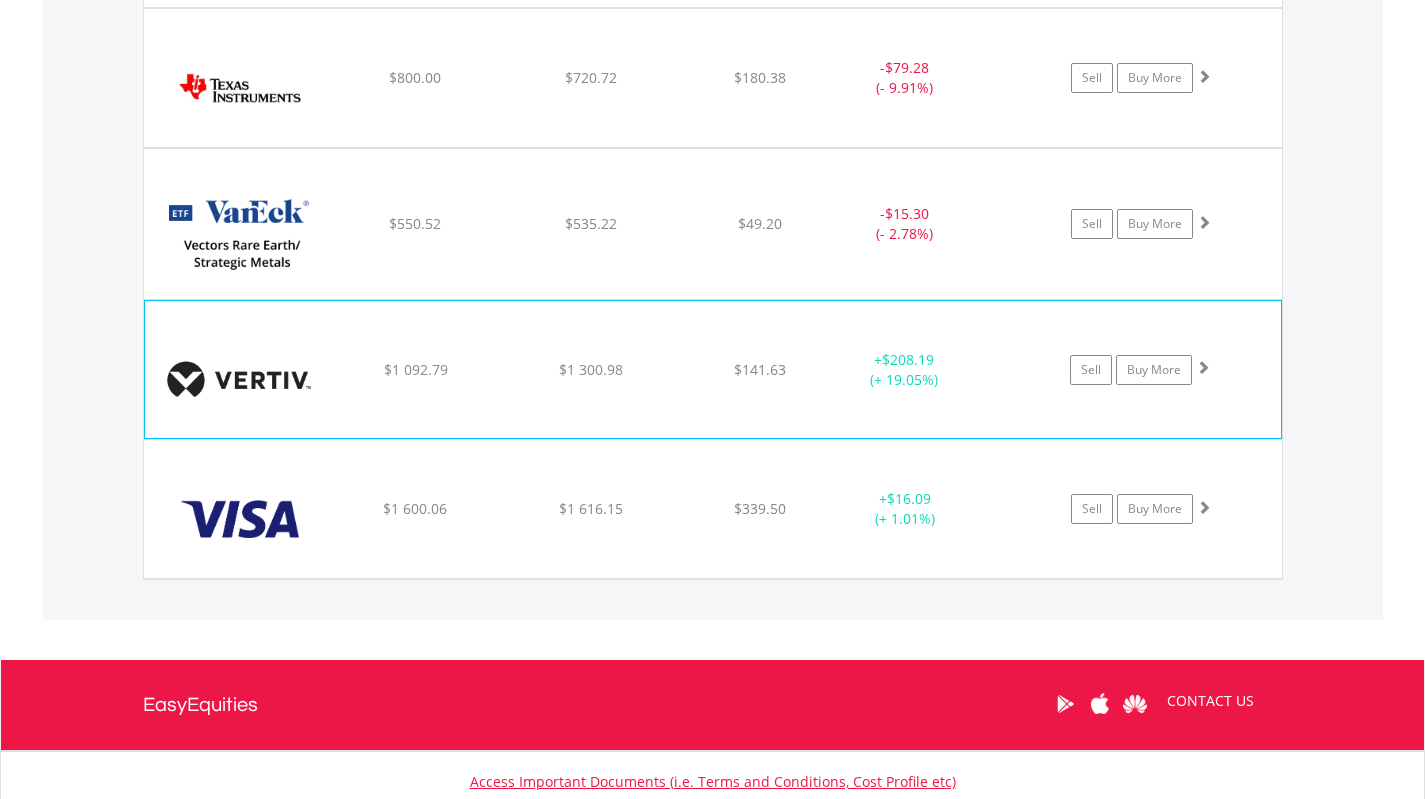 scroll, scrollTop: 6525, scrollLeft: 0, axis: vertical 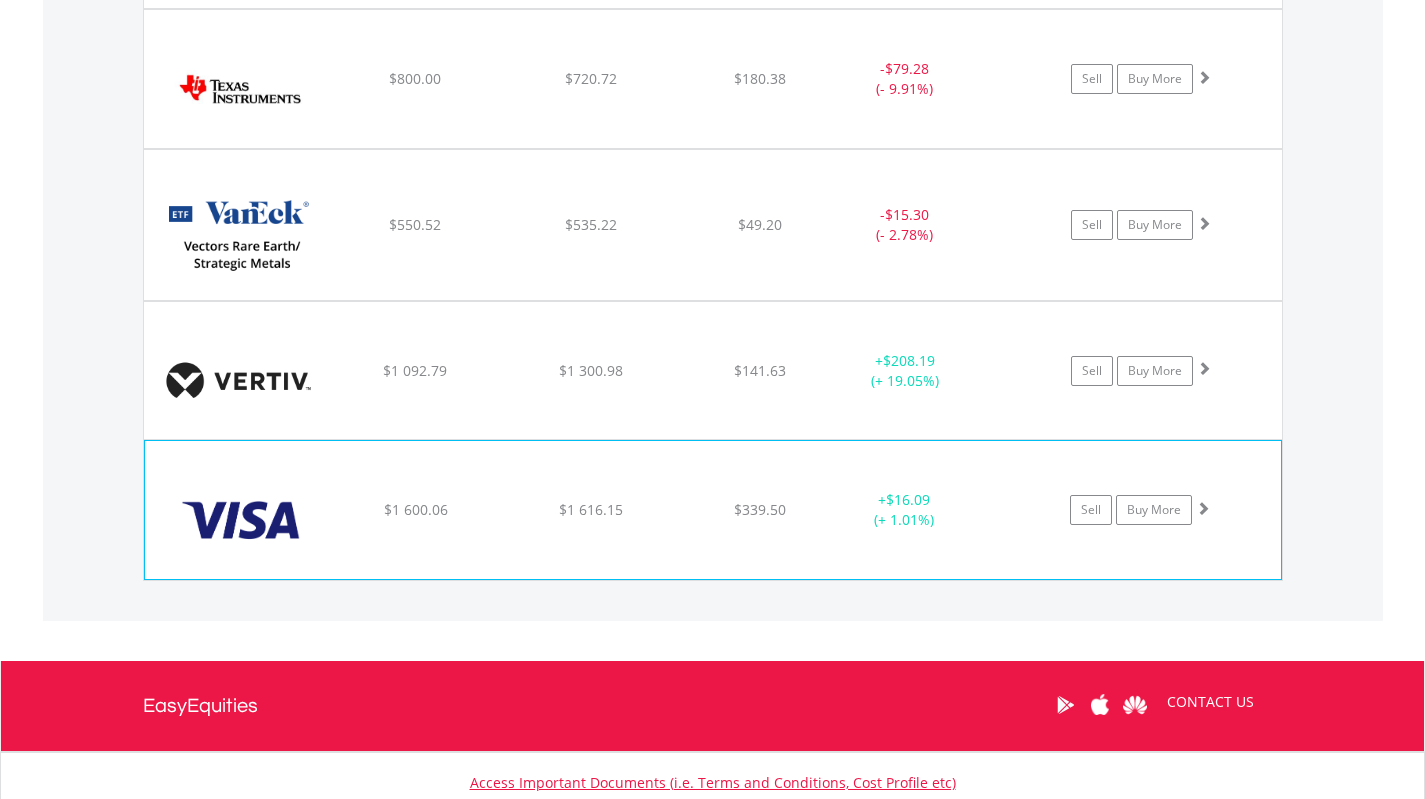 click on "﻿
Visa Inc-Class A Shares
$1 600.06
$1 616.15
$339.50
+  $16.09 (+ 1.01%)
Sell
Buy More" at bounding box center (713, -4874) 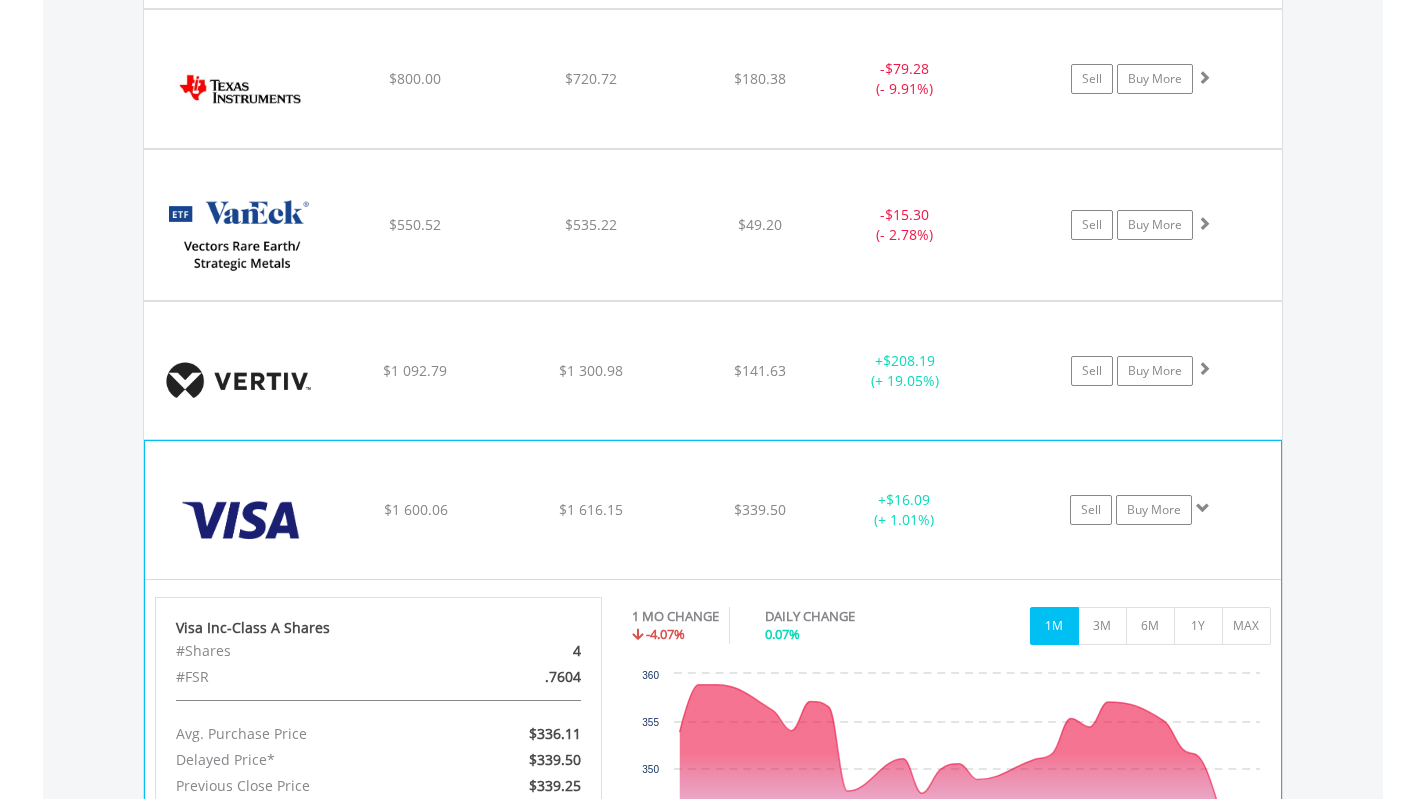 click on "+  $16.09 (+ 1.01%)" at bounding box center (905, -4874) 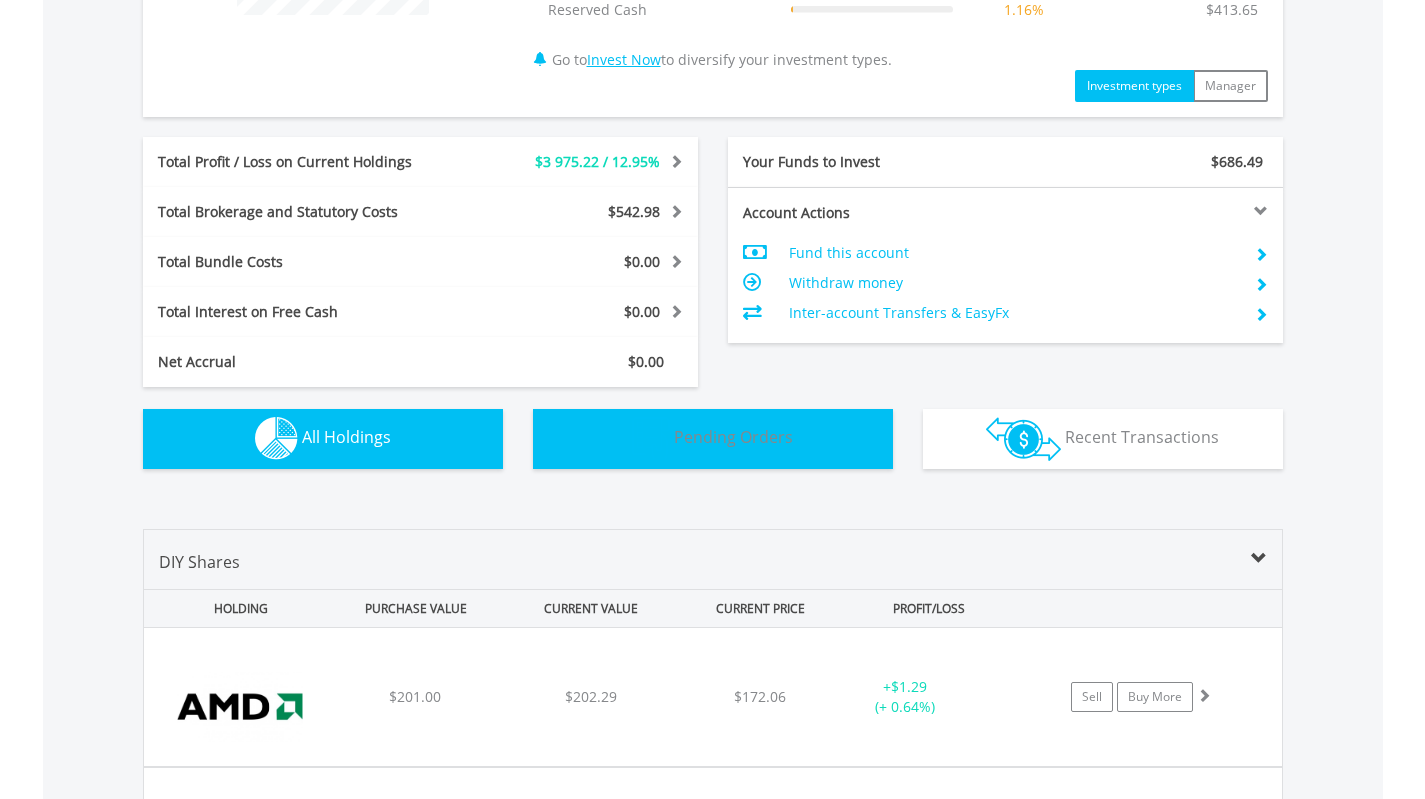 click on "Pending Orders
Pending Orders" at bounding box center (713, 439) 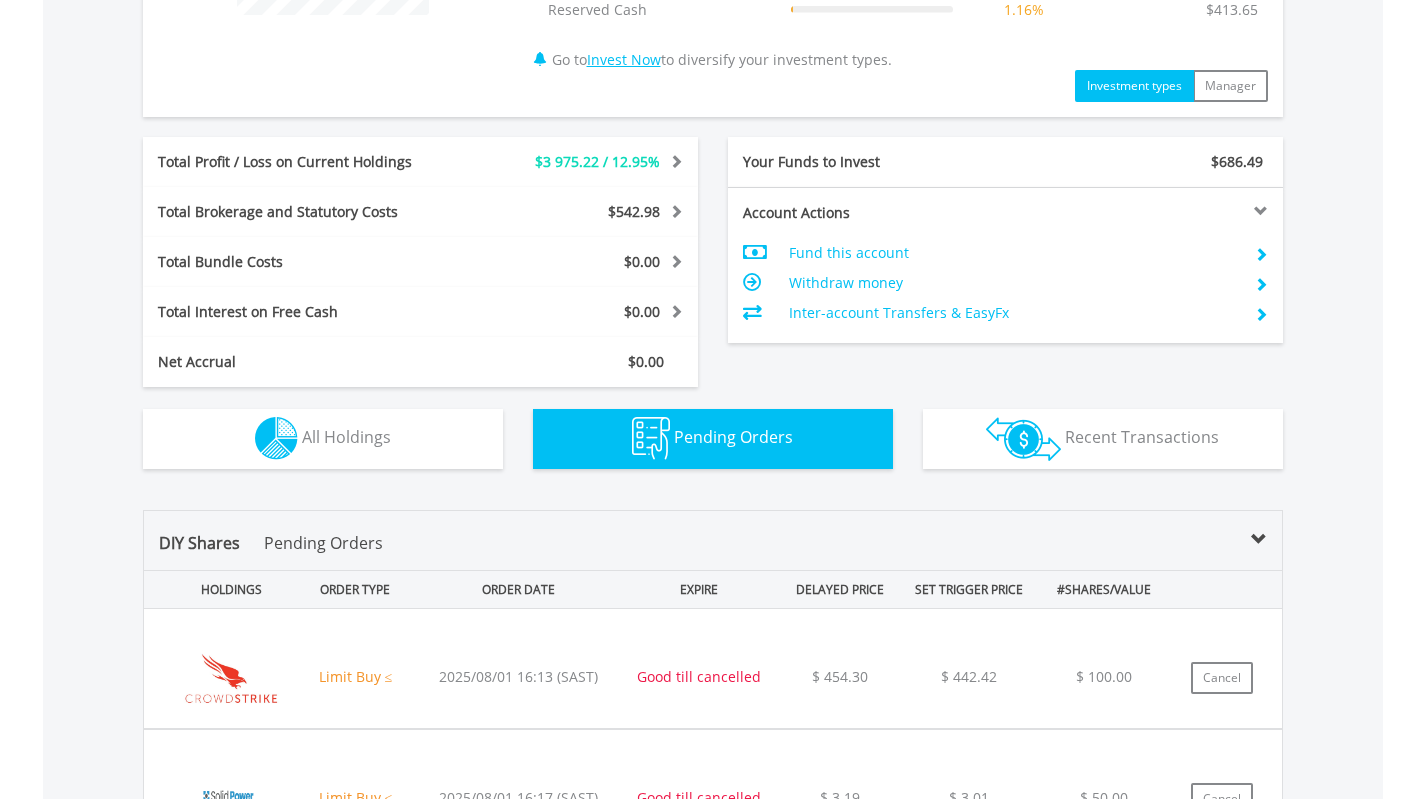 scroll, scrollTop: 1371, scrollLeft: 0, axis: vertical 